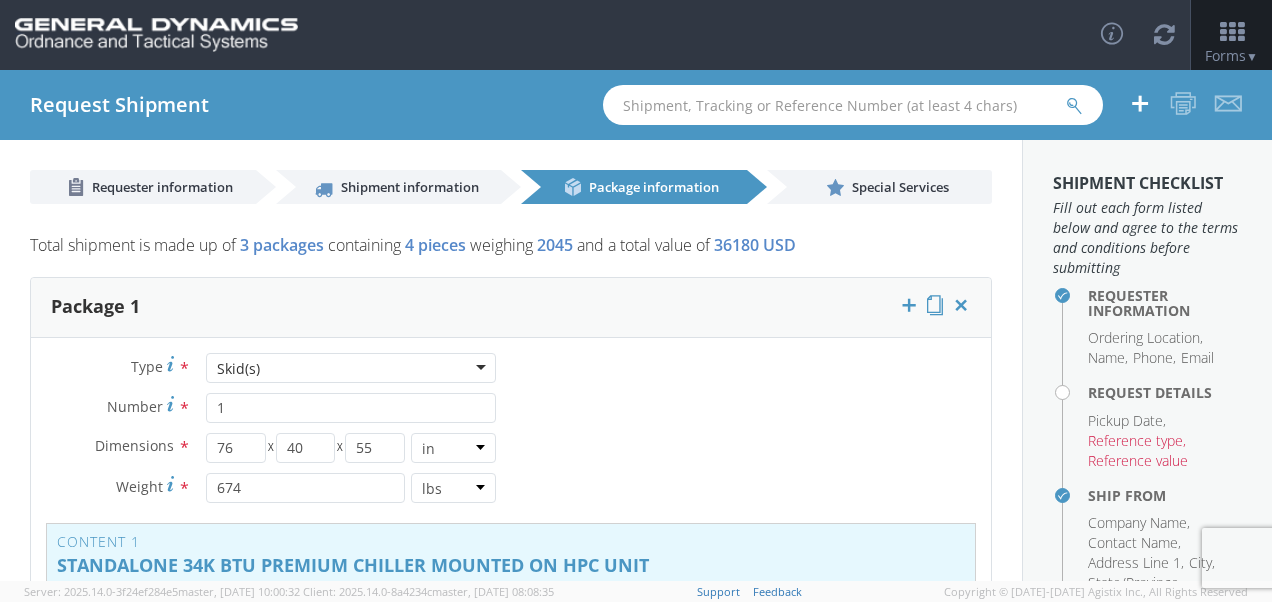scroll, scrollTop: 0, scrollLeft: 0, axis: both 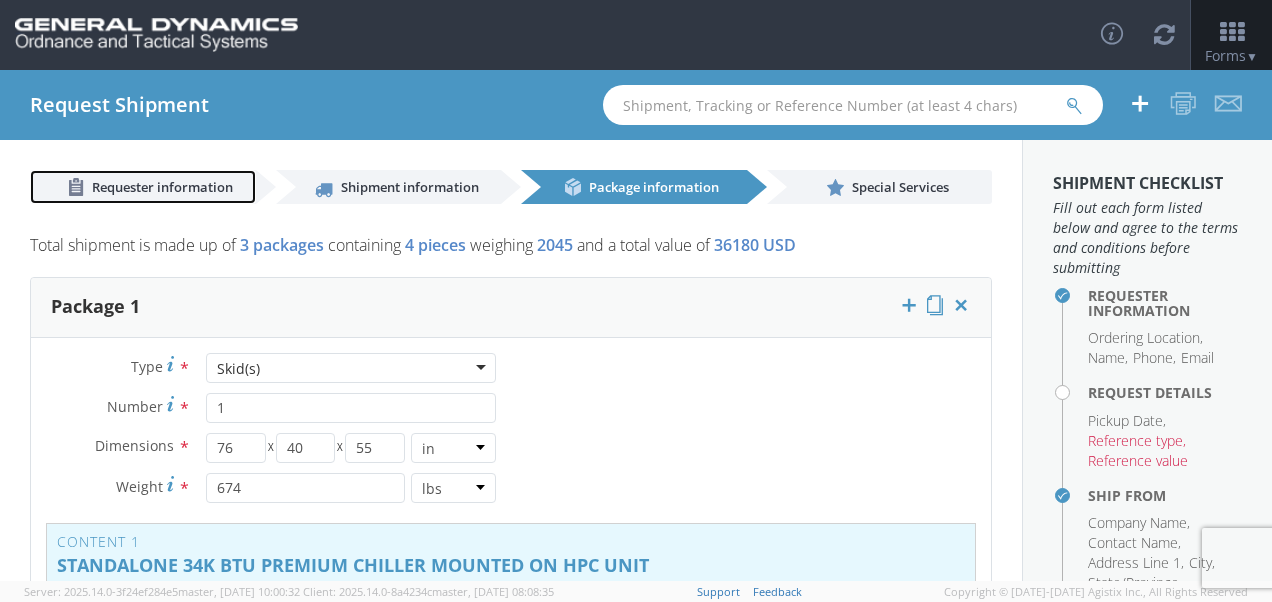 click on "Requester information" at bounding box center (162, 187) 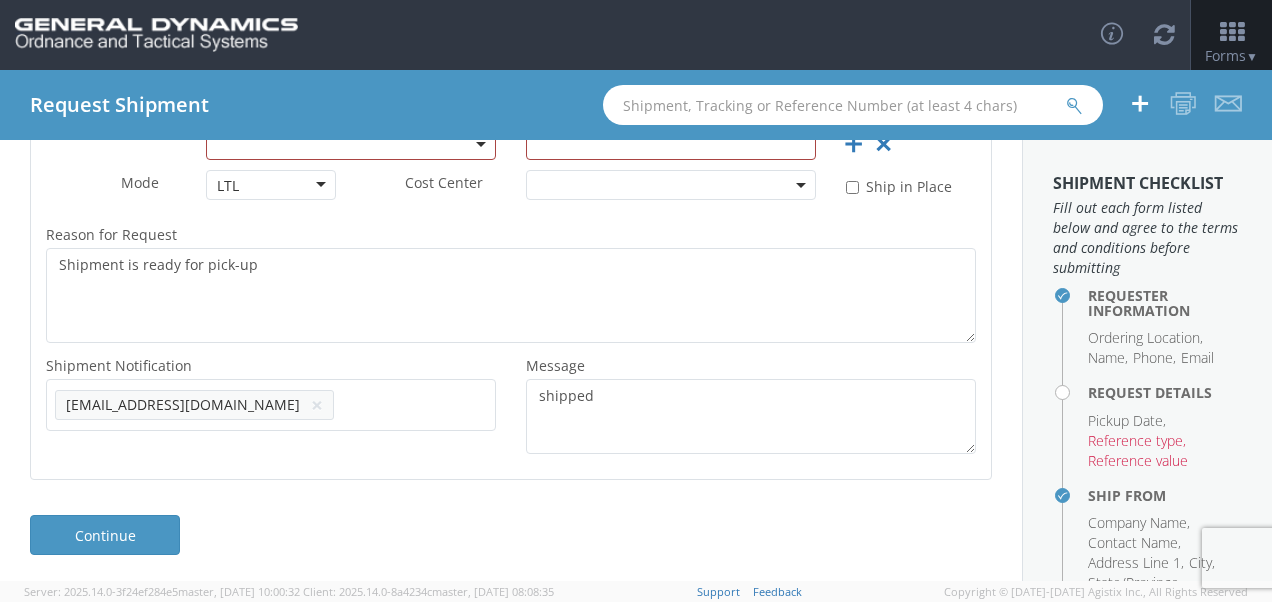 scroll, scrollTop: 0, scrollLeft: 0, axis: both 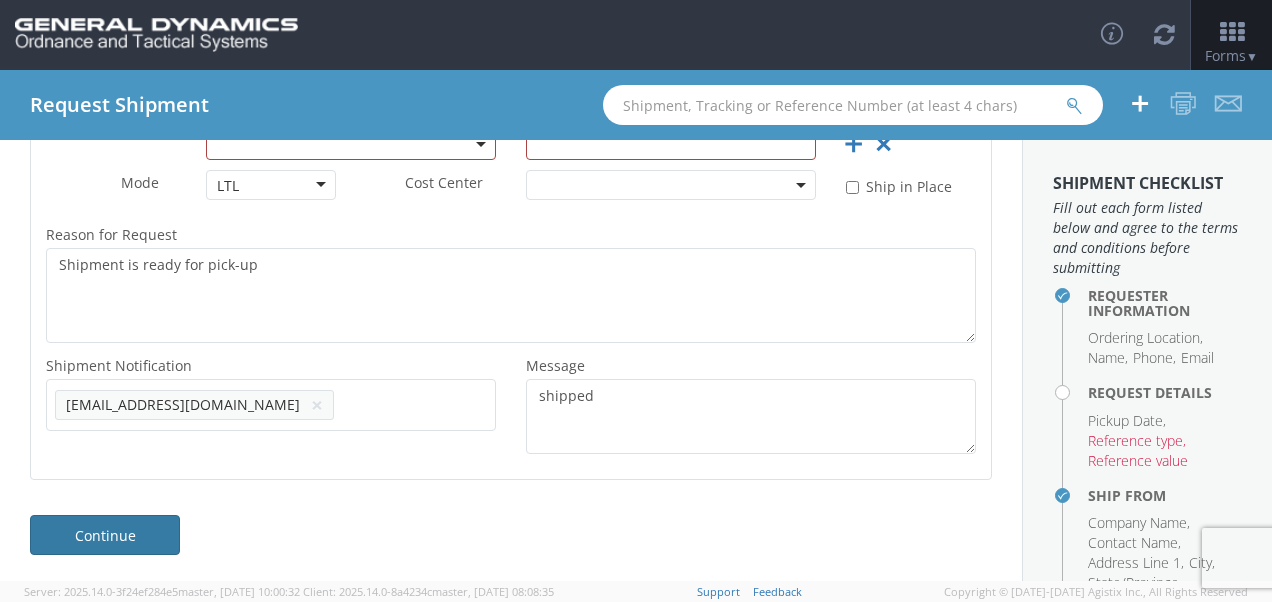 click on "Continue" at bounding box center (105, 535) 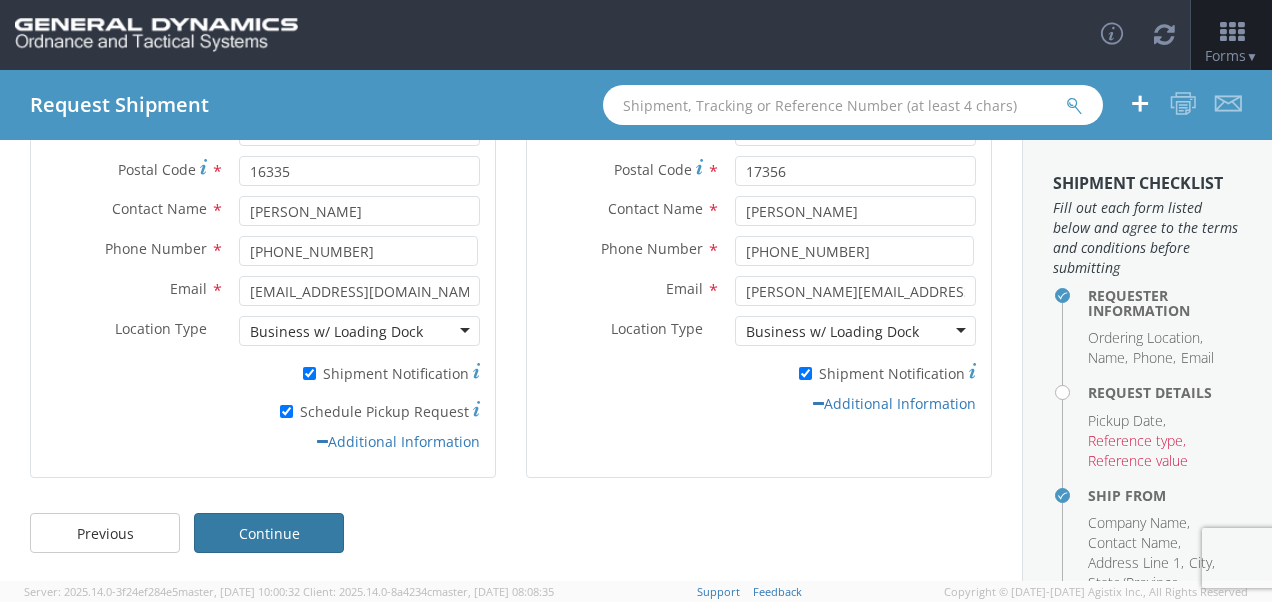 click on "Continue" at bounding box center [269, 533] 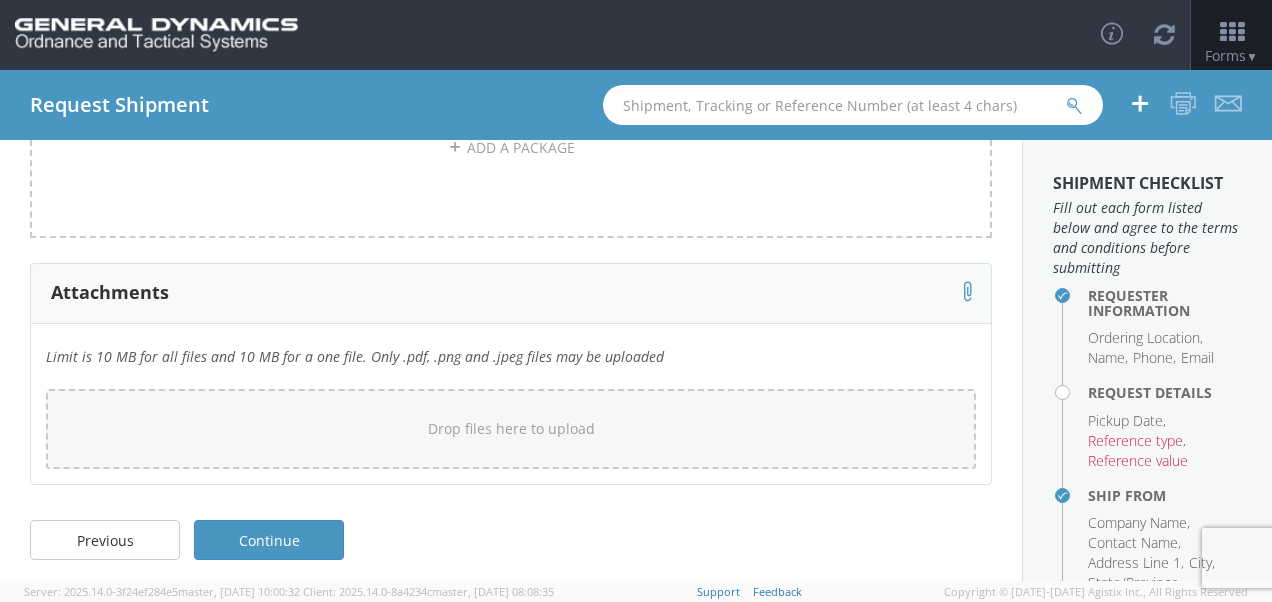 scroll, scrollTop: 1581, scrollLeft: 0, axis: vertical 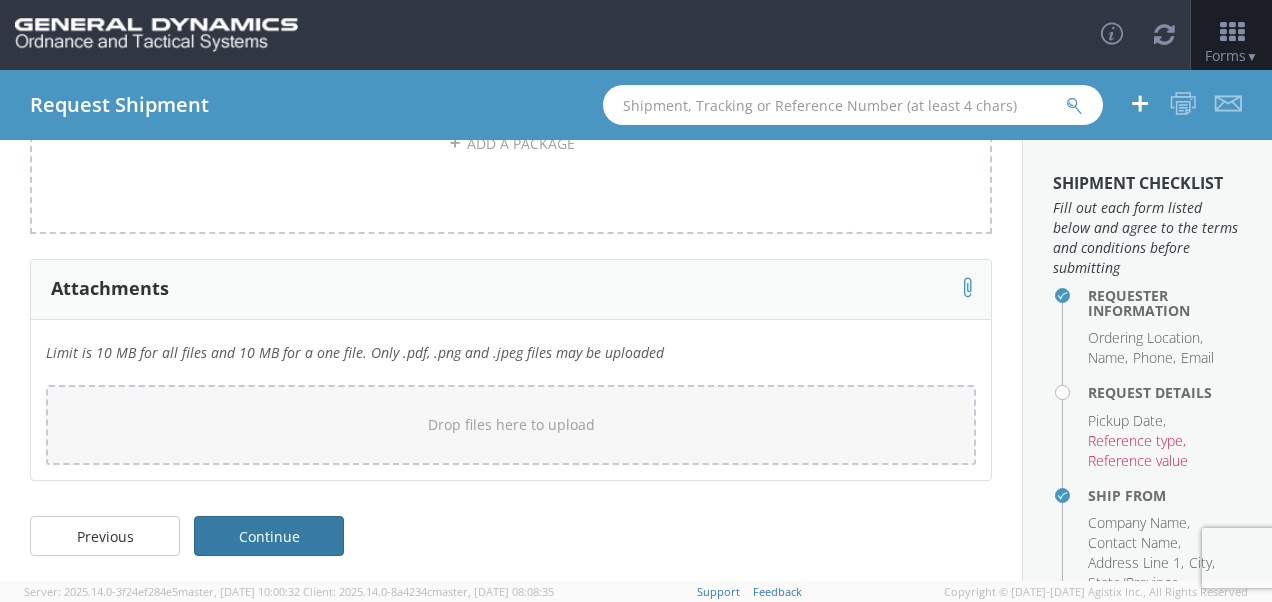 click on "Continue" at bounding box center [269, 536] 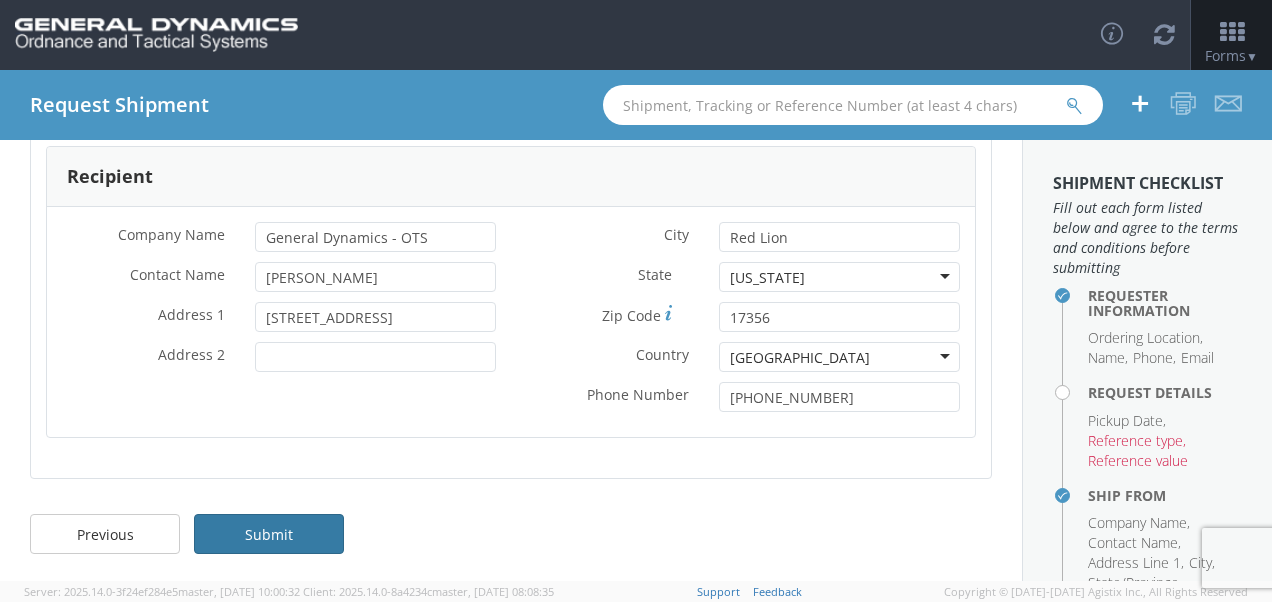 click on "Submit" at bounding box center (269, 534) 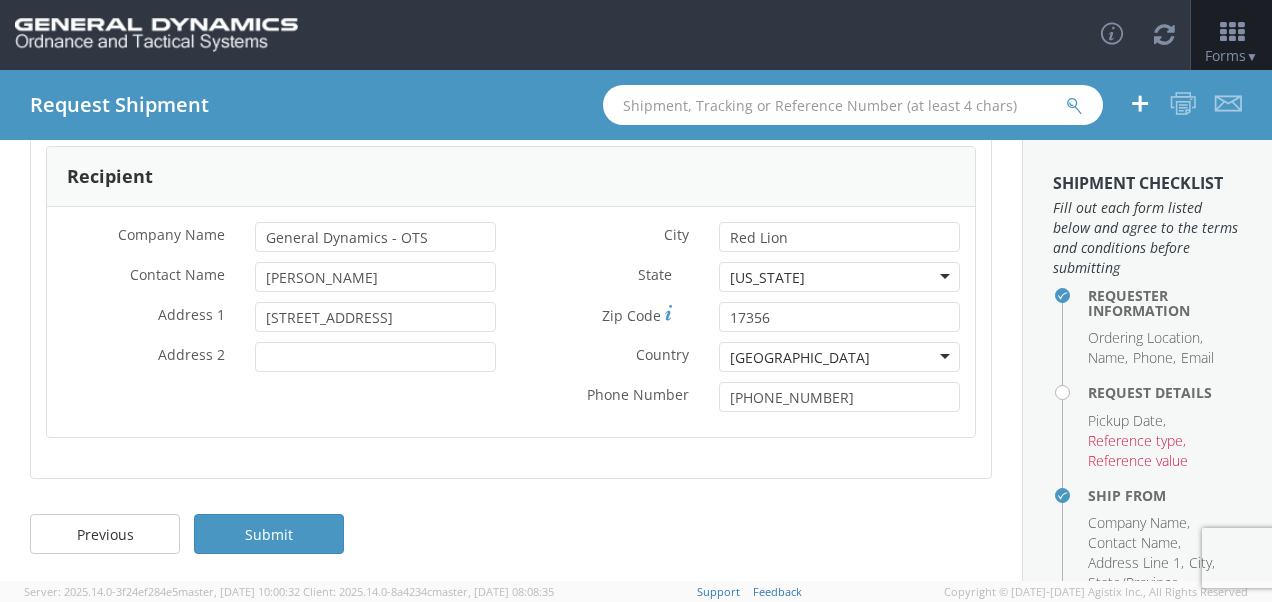 click on "Request Details" at bounding box center (1165, 392) 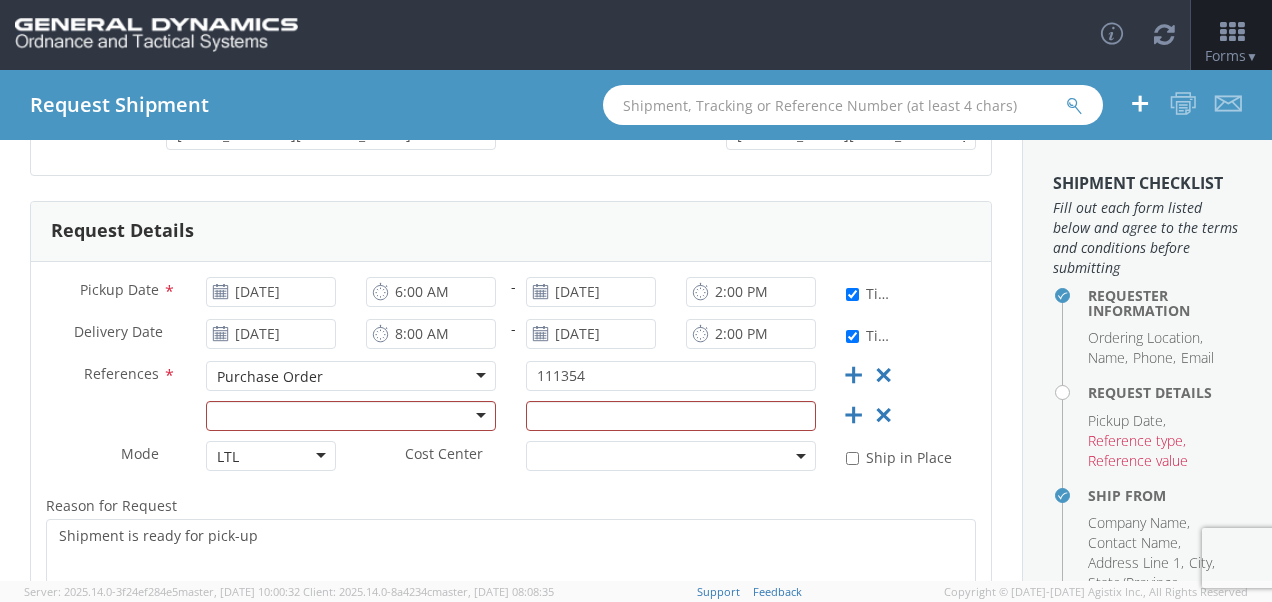 scroll, scrollTop: 307, scrollLeft: 0, axis: vertical 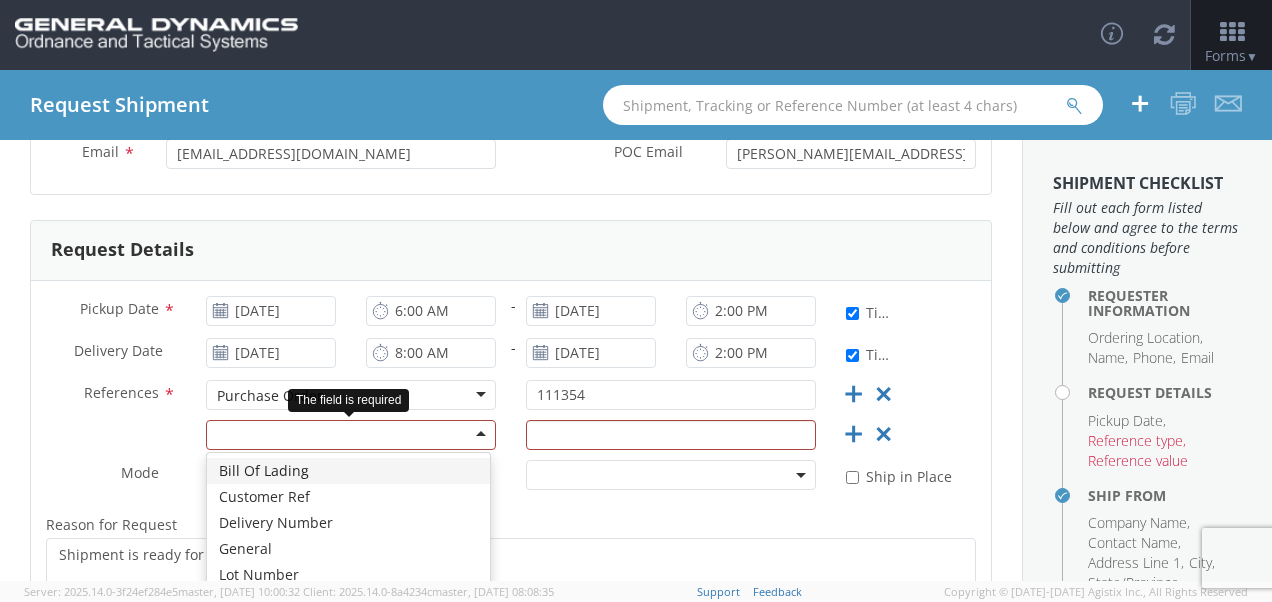 click at bounding box center [351, 435] 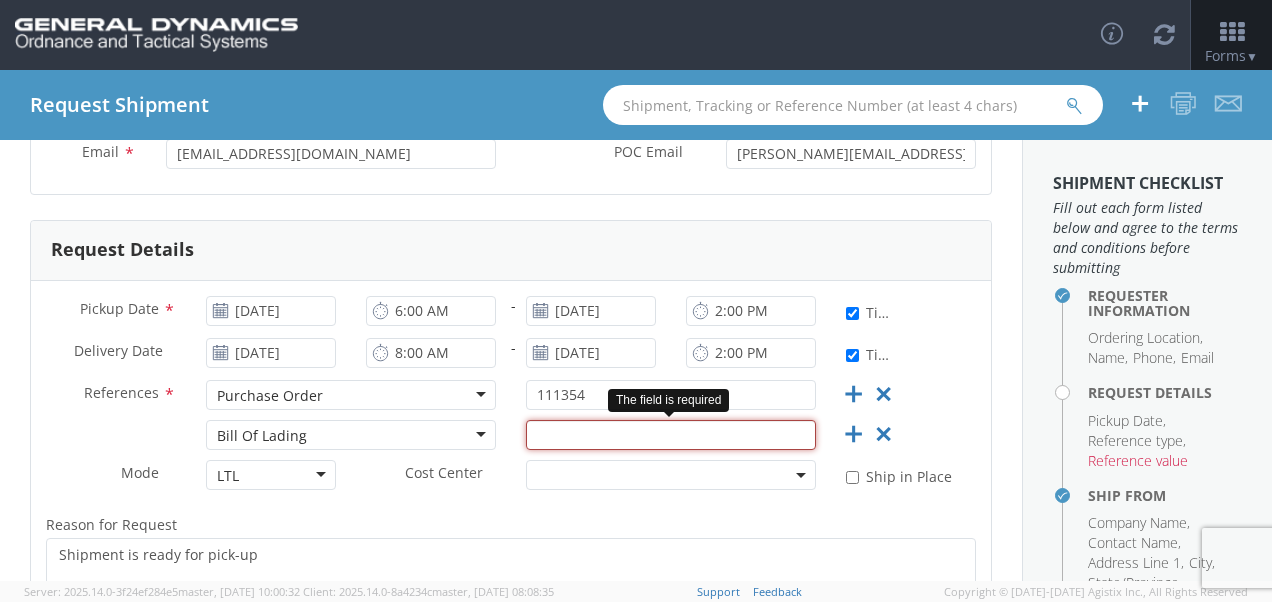 click at bounding box center (671, 435) 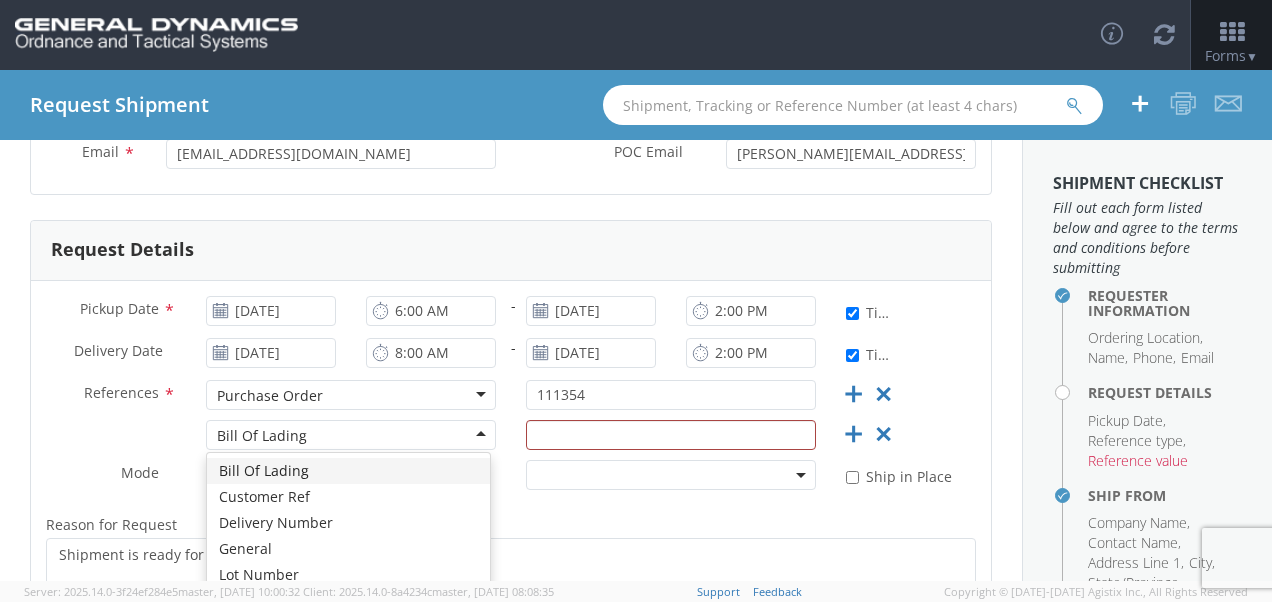 click on "Bill Of Lading" at bounding box center (351, 435) 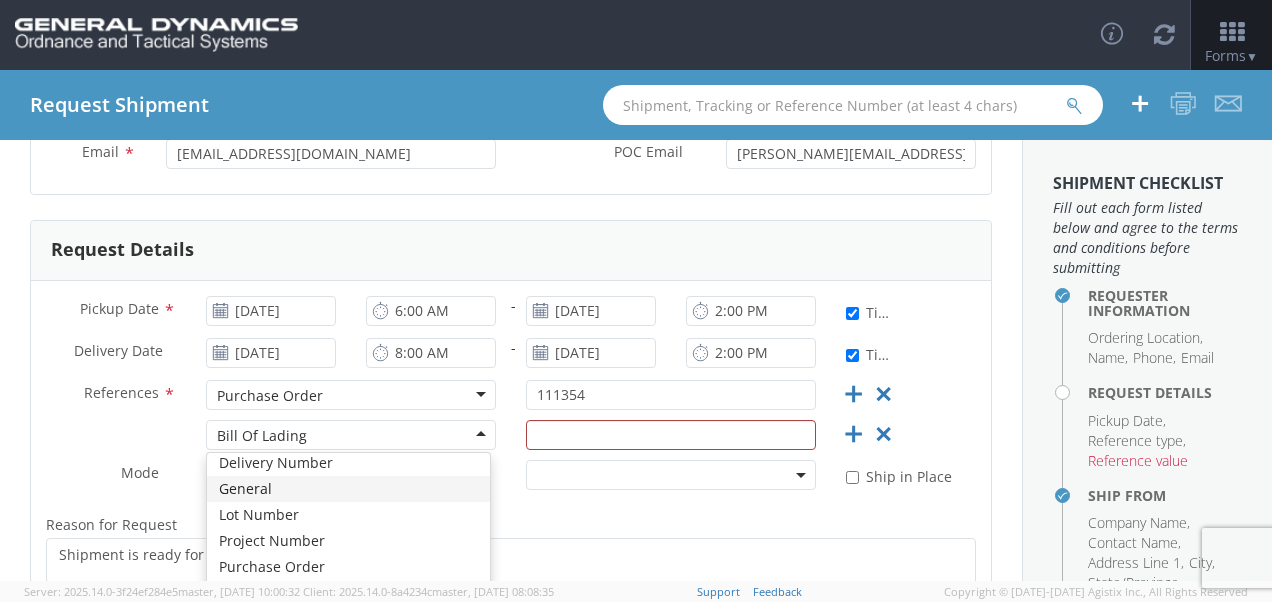 scroll, scrollTop: 94, scrollLeft: 0, axis: vertical 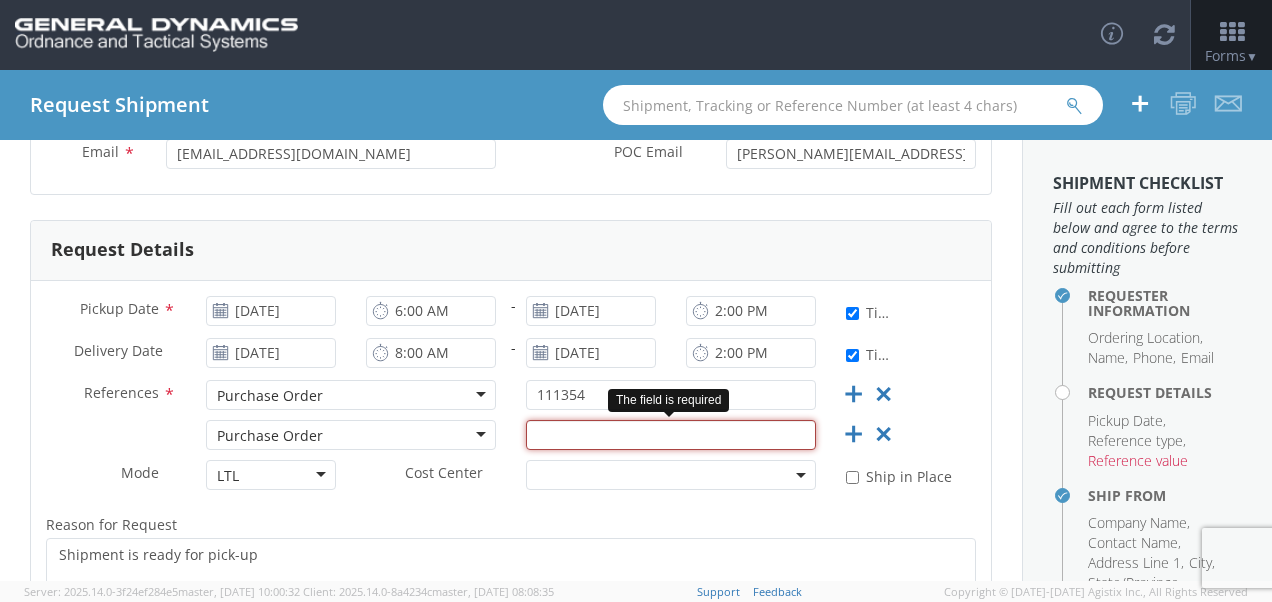 click at bounding box center (671, 435) 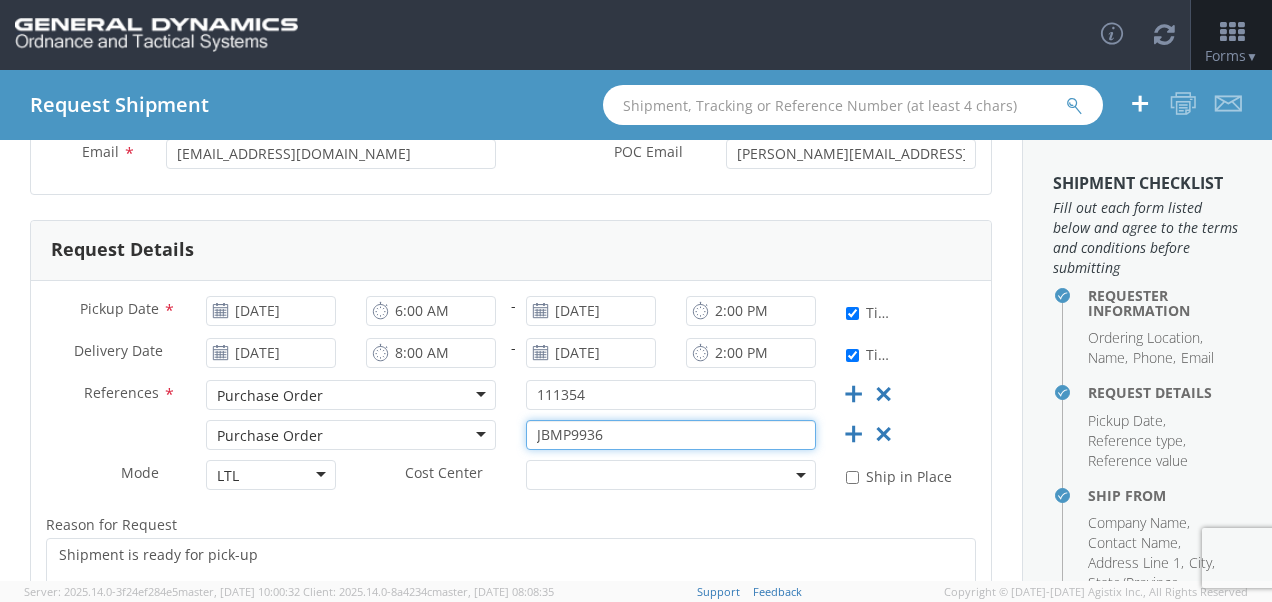 type on "JBMP9936" 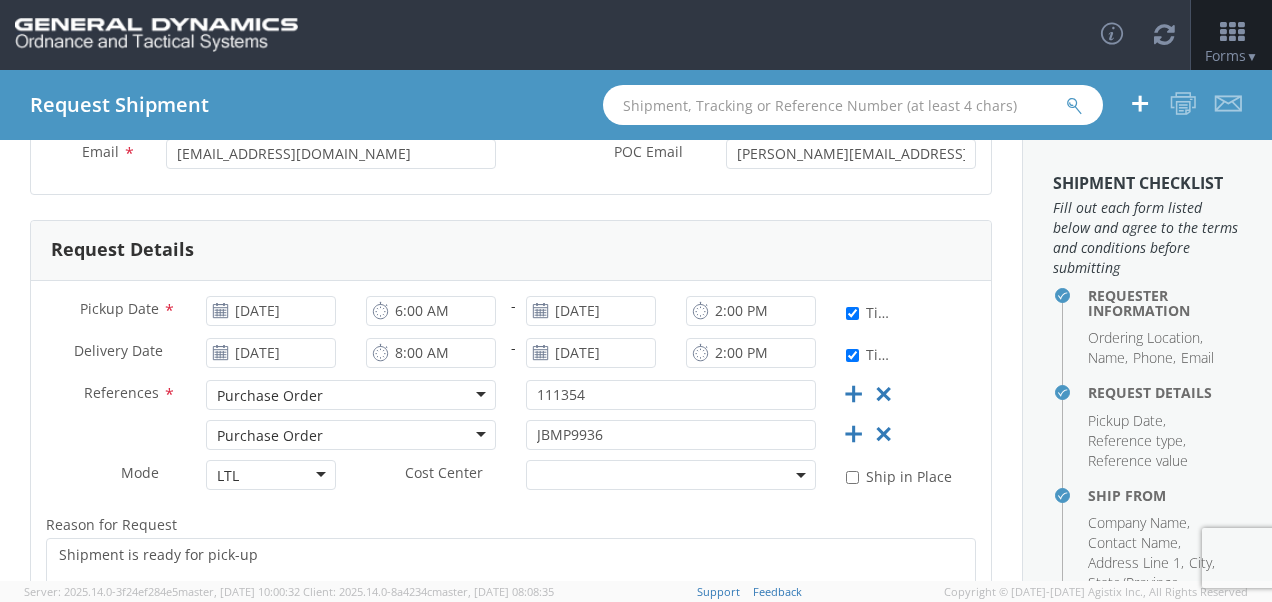 click on "Reason for Request        *                           Shipment is ready for pick-up                                               Shipment Notification        *                                       Add email addresses separated by comma [EMAIL_ADDRESS][DOMAIN_NAME] ×                       Message        *                           shipped" at bounding box center (511, 628) 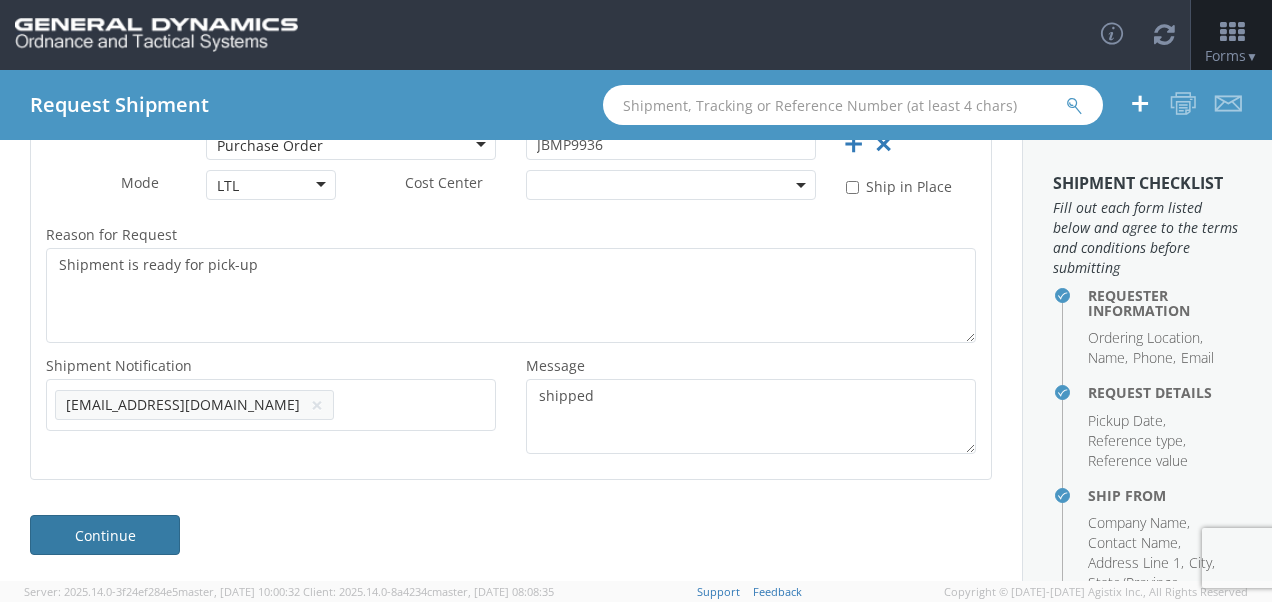 click on "Continue" at bounding box center [105, 535] 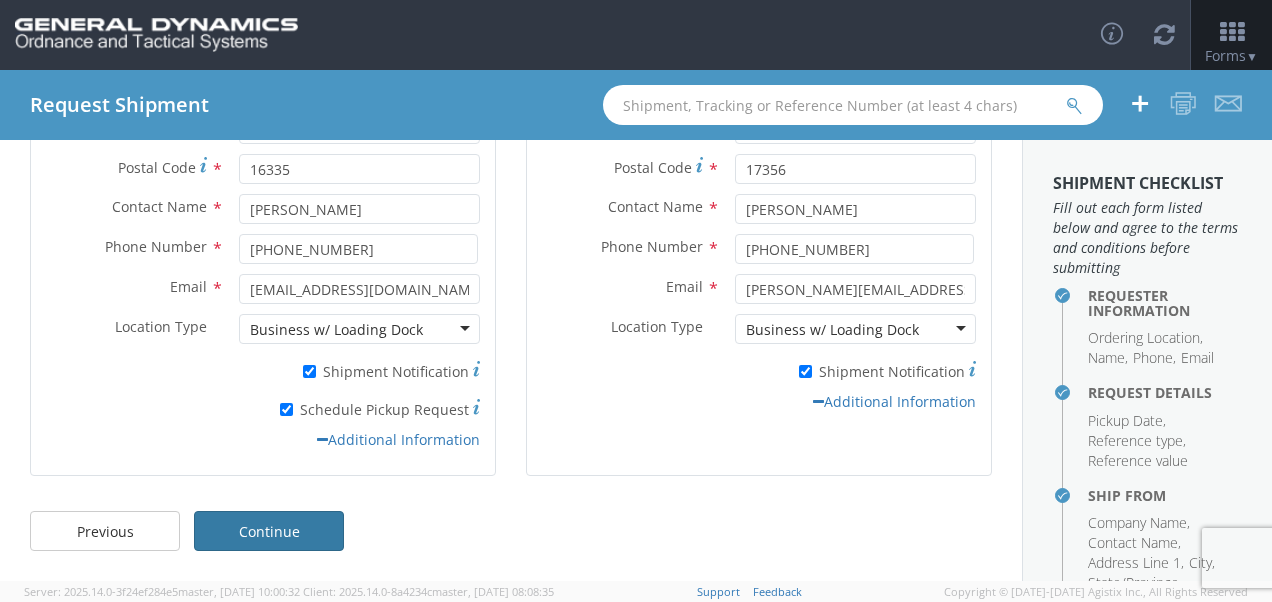 scroll, scrollTop: 474, scrollLeft: 0, axis: vertical 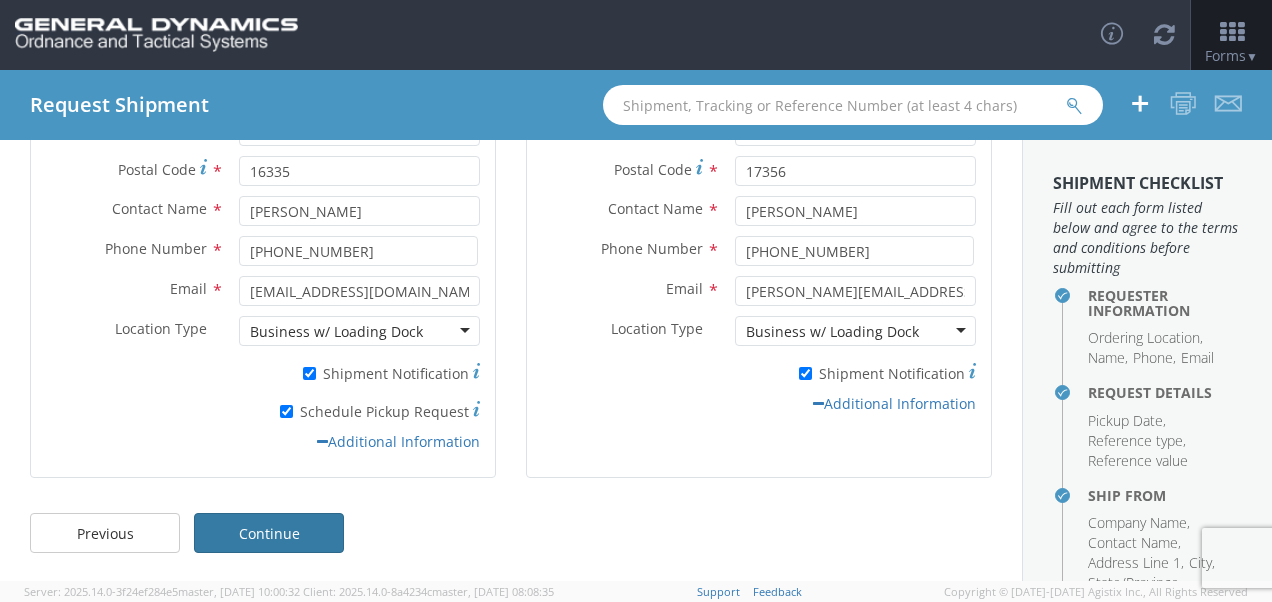 click on "Continue" at bounding box center (269, 533) 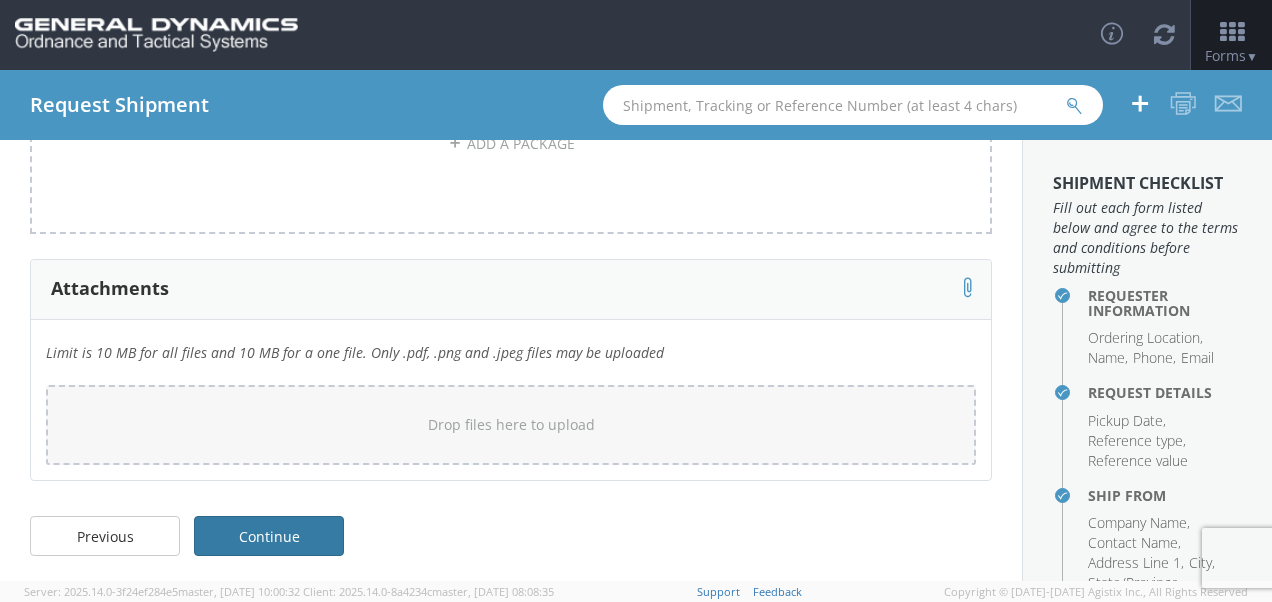 click on "Continue" at bounding box center (269, 536) 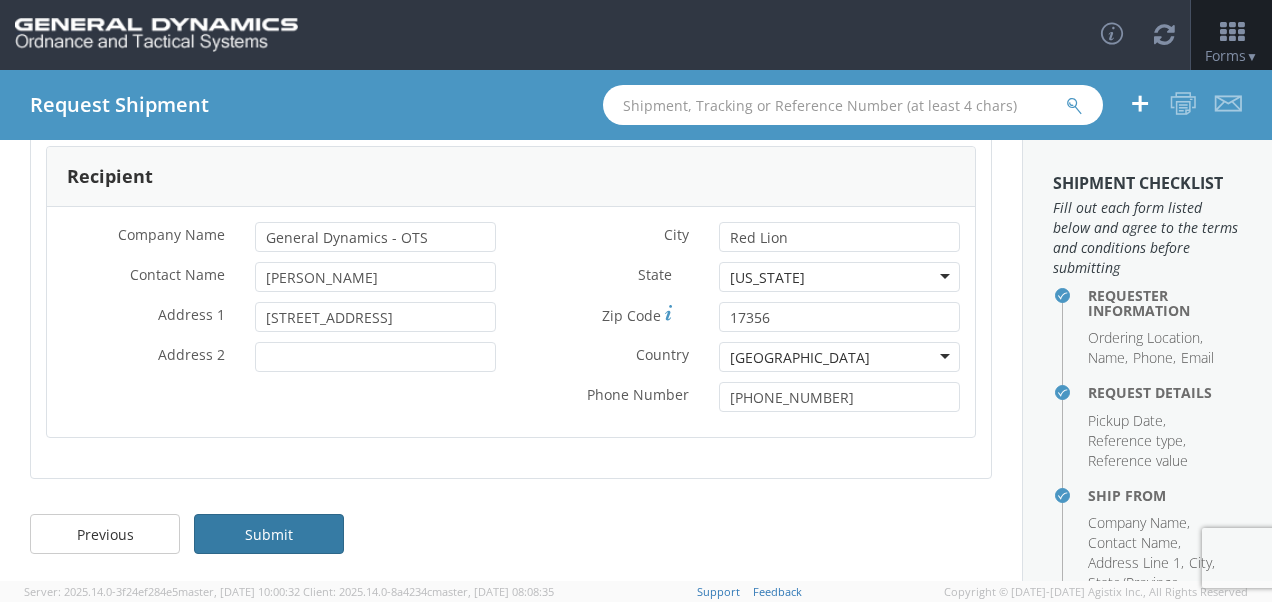 click on "Submit" at bounding box center [269, 534] 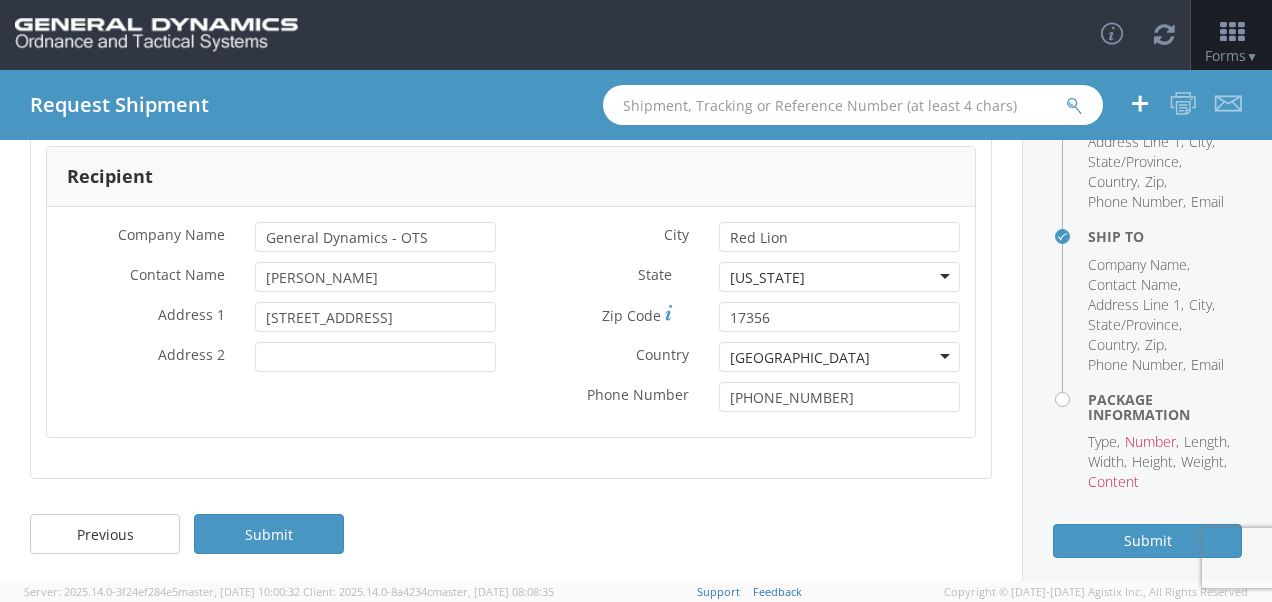 scroll, scrollTop: 473, scrollLeft: 0, axis: vertical 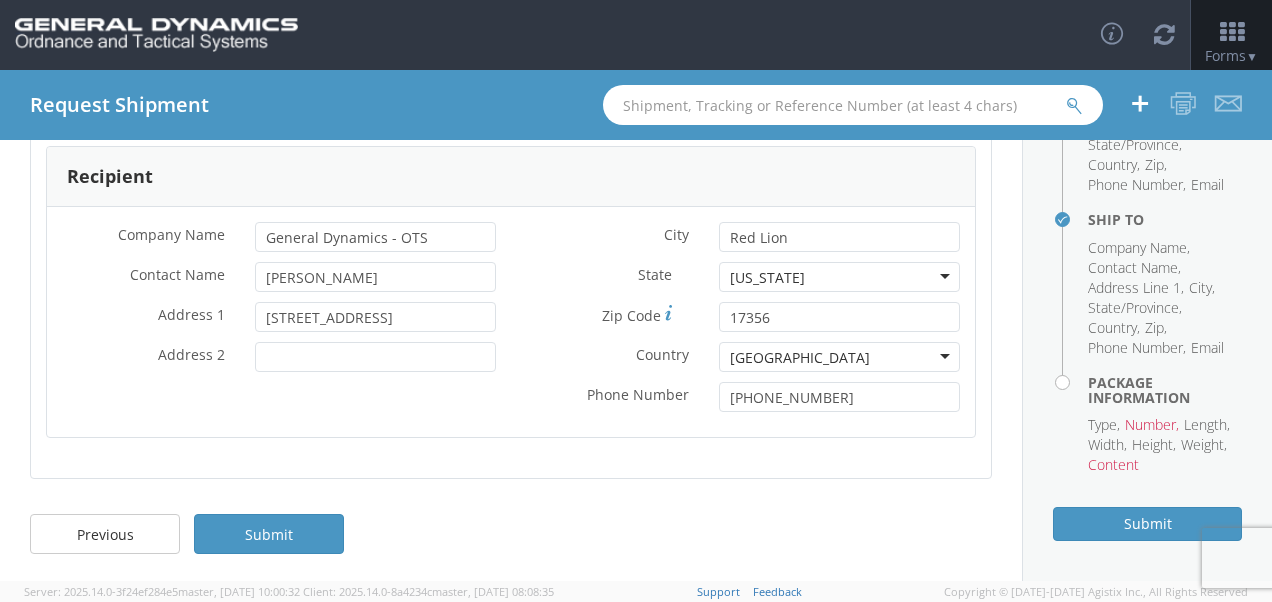 click on "Package Information" at bounding box center (1165, 390) 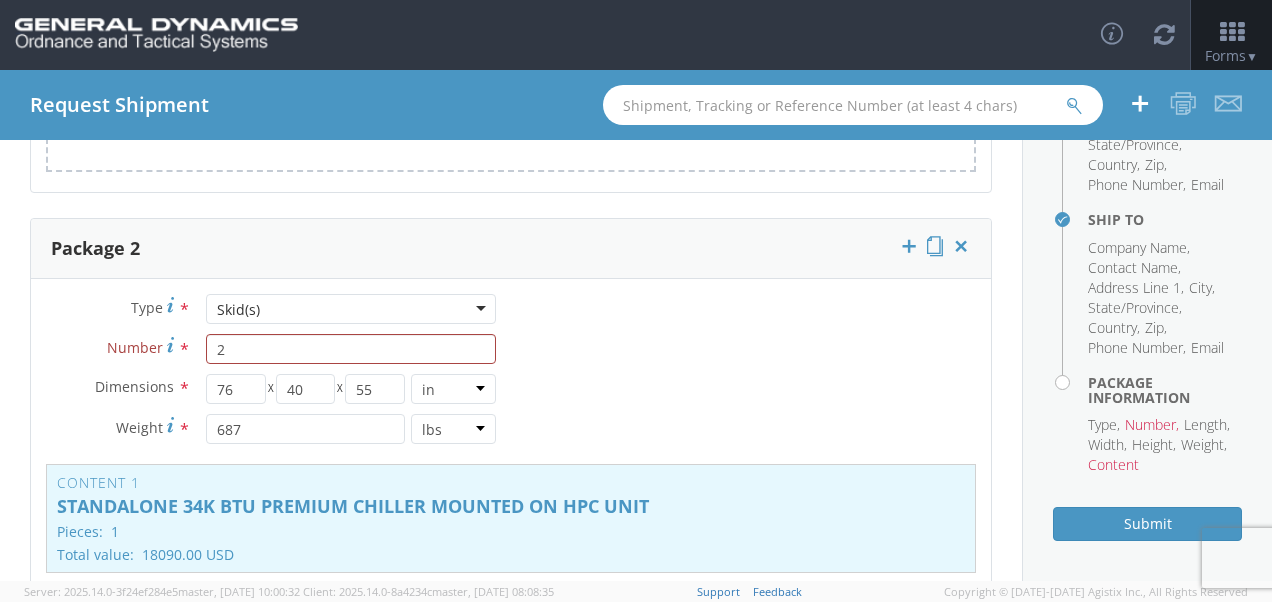 scroll, scrollTop: 1581, scrollLeft: 0, axis: vertical 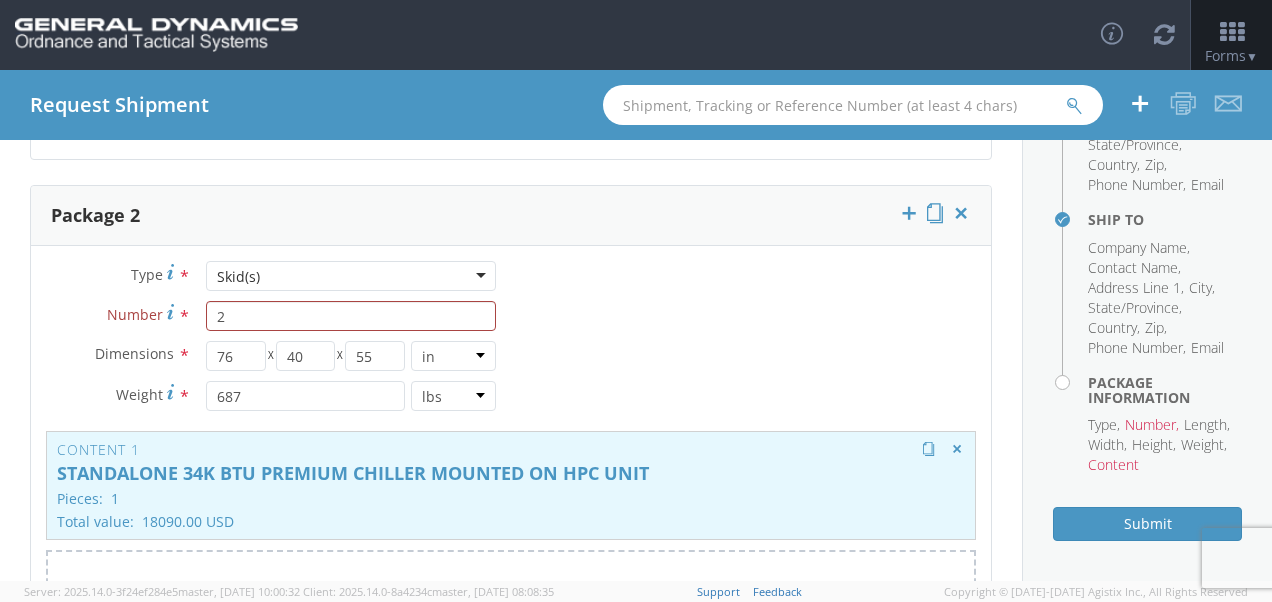 click on "STANDALONE 34K BTU PREMIUM CHILLER MOUNTED ON HPC UNIT" at bounding box center [511, 474] 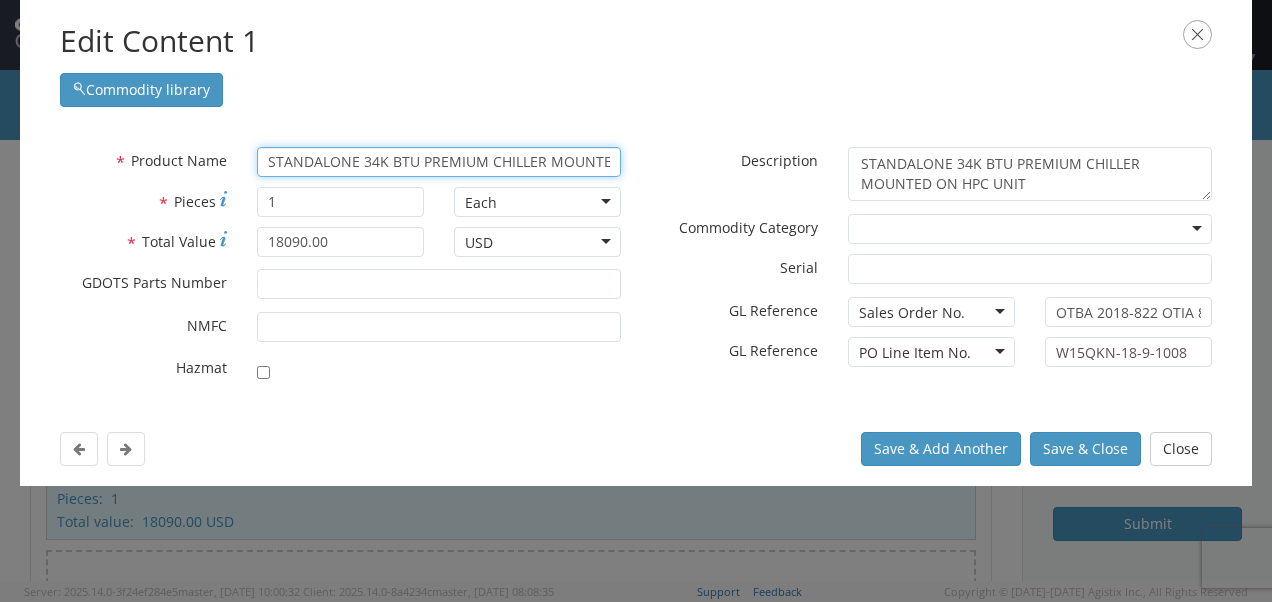 scroll, scrollTop: 0, scrollLeft: 98, axis: horizontal 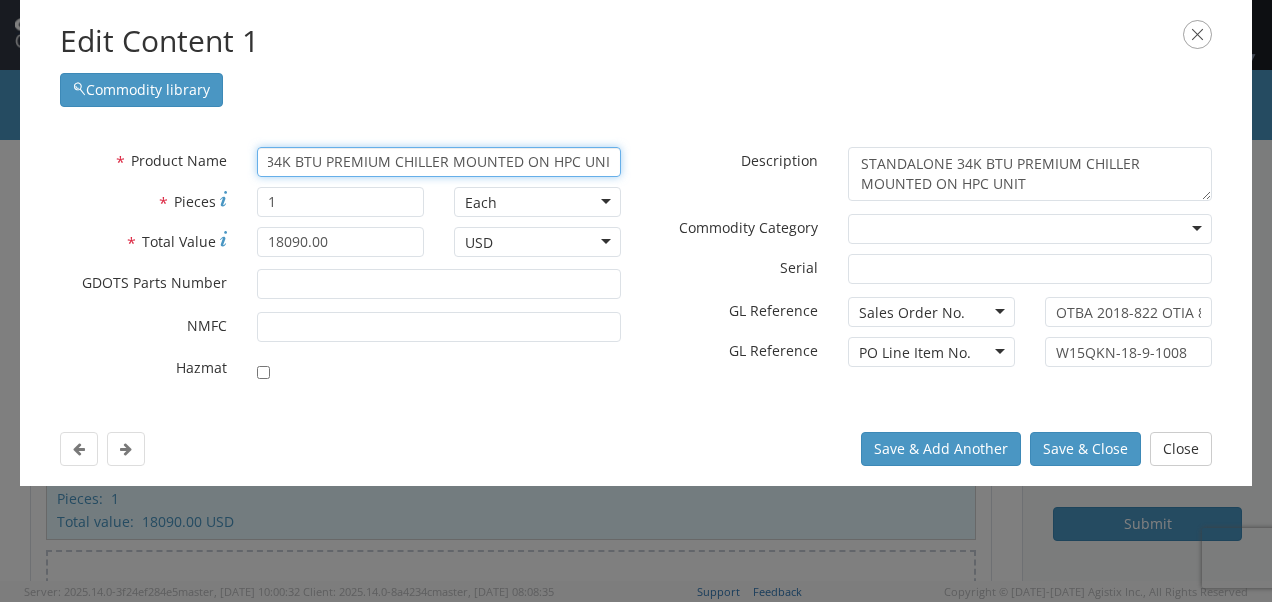 drag, startPoint x: 266, startPoint y: 159, endPoint x: 742, endPoint y: 150, distance: 476.08508 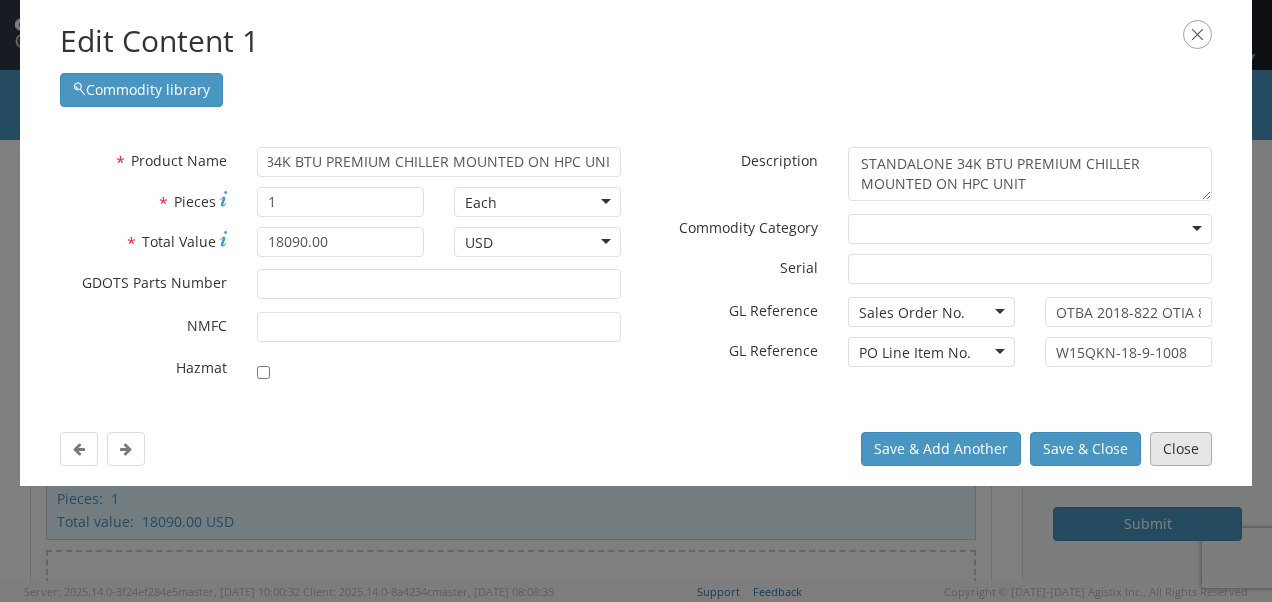 scroll, scrollTop: 0, scrollLeft: 0, axis: both 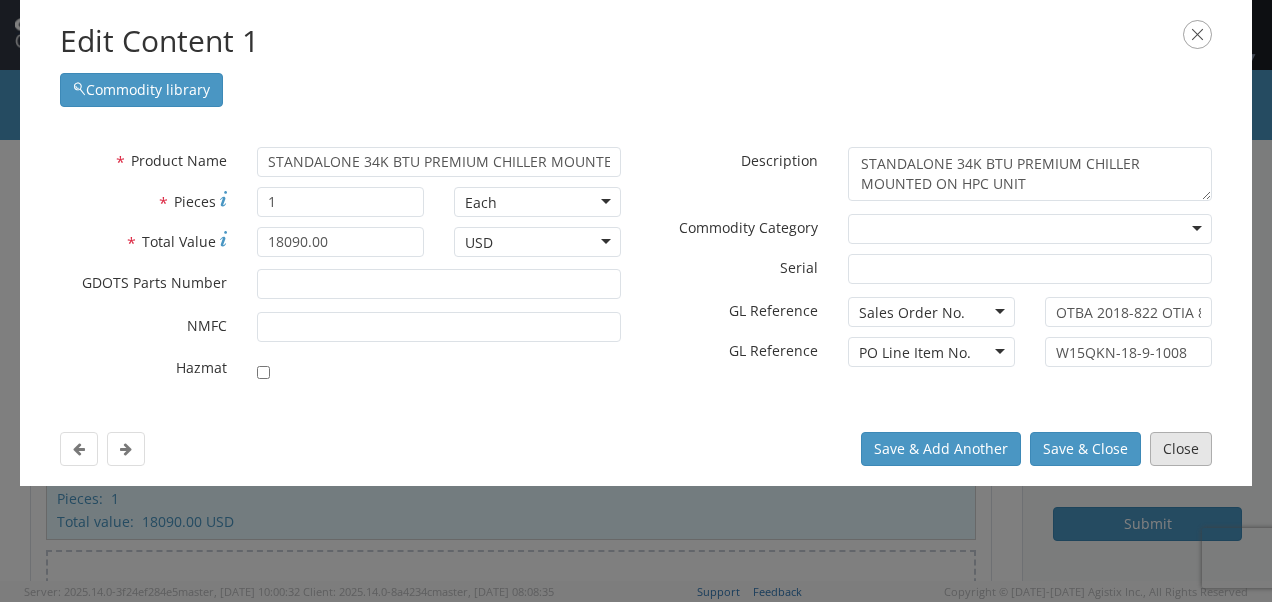 click on "Close" at bounding box center (1181, 449) 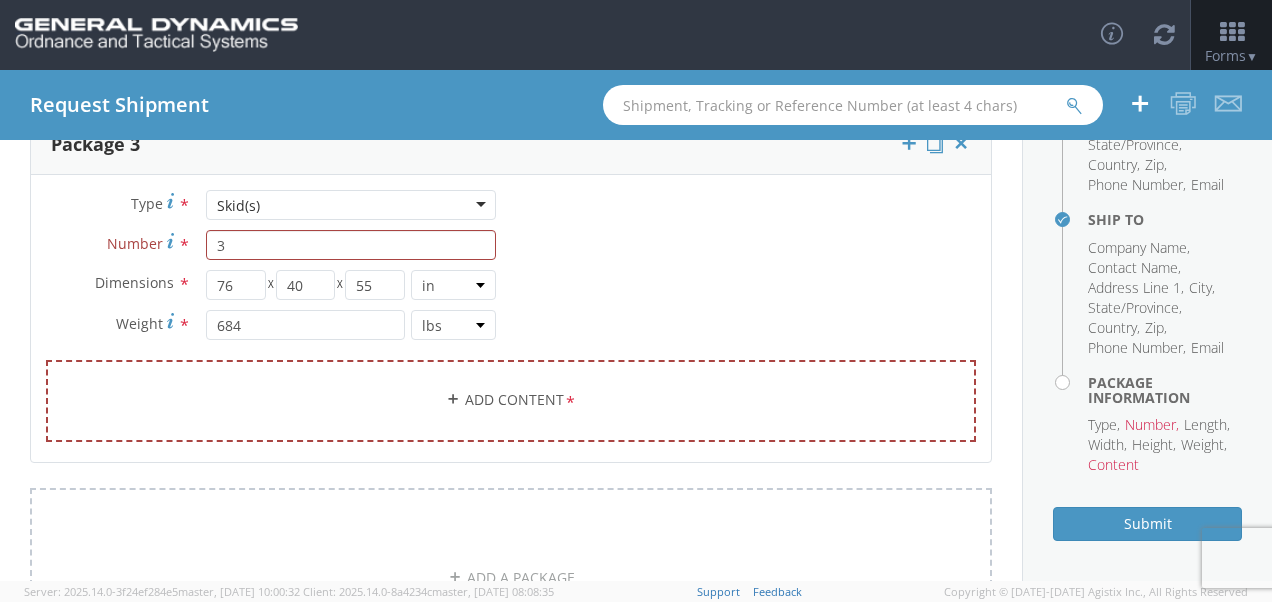 scroll, scrollTop: 1150, scrollLeft: 0, axis: vertical 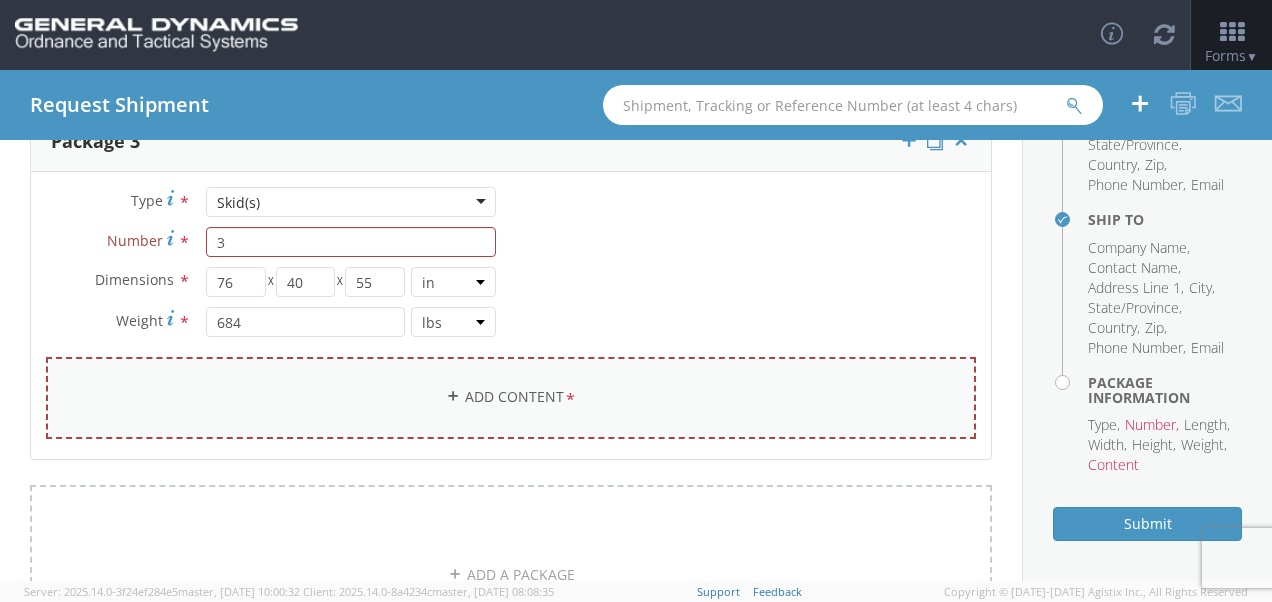 click on "Add Content  *" at bounding box center [511, 397] 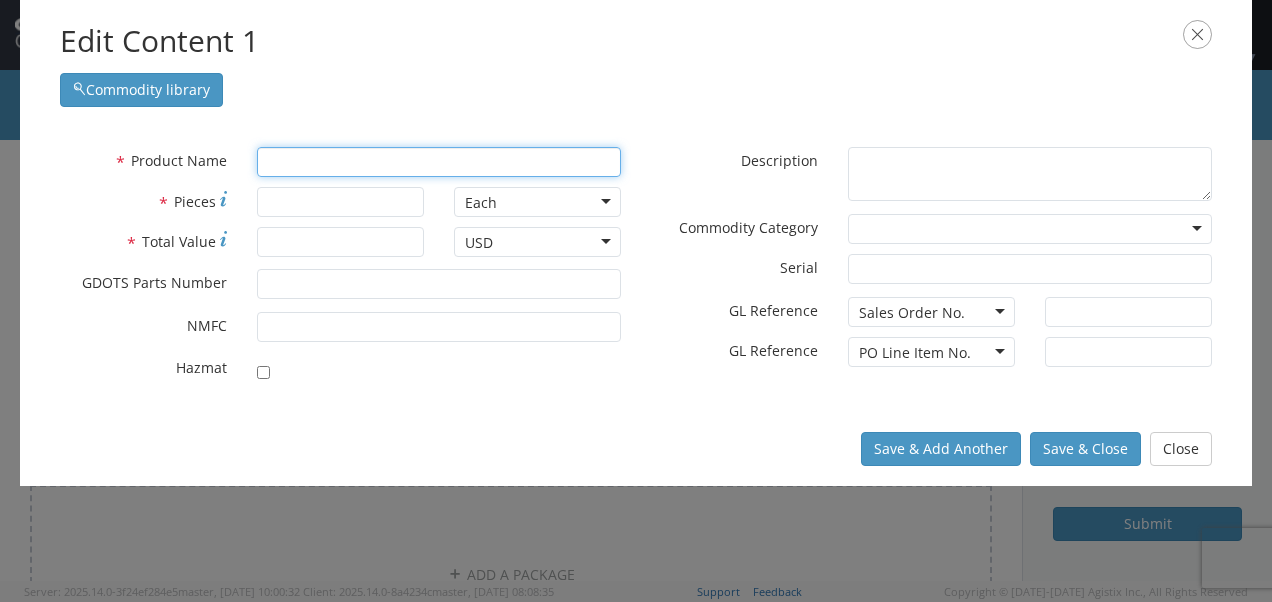 paste on "STANDALONE 34K BTU PREMIUM CHILLER MOUNTED ON HPC UNIT" 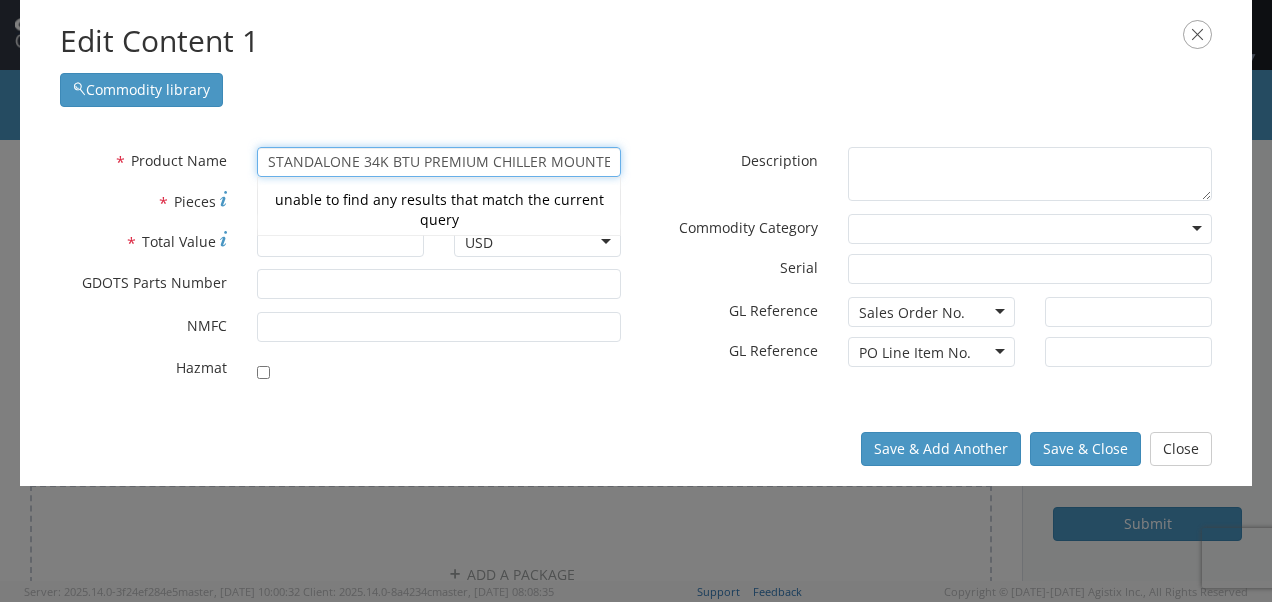 scroll, scrollTop: 0, scrollLeft: 98, axis: horizontal 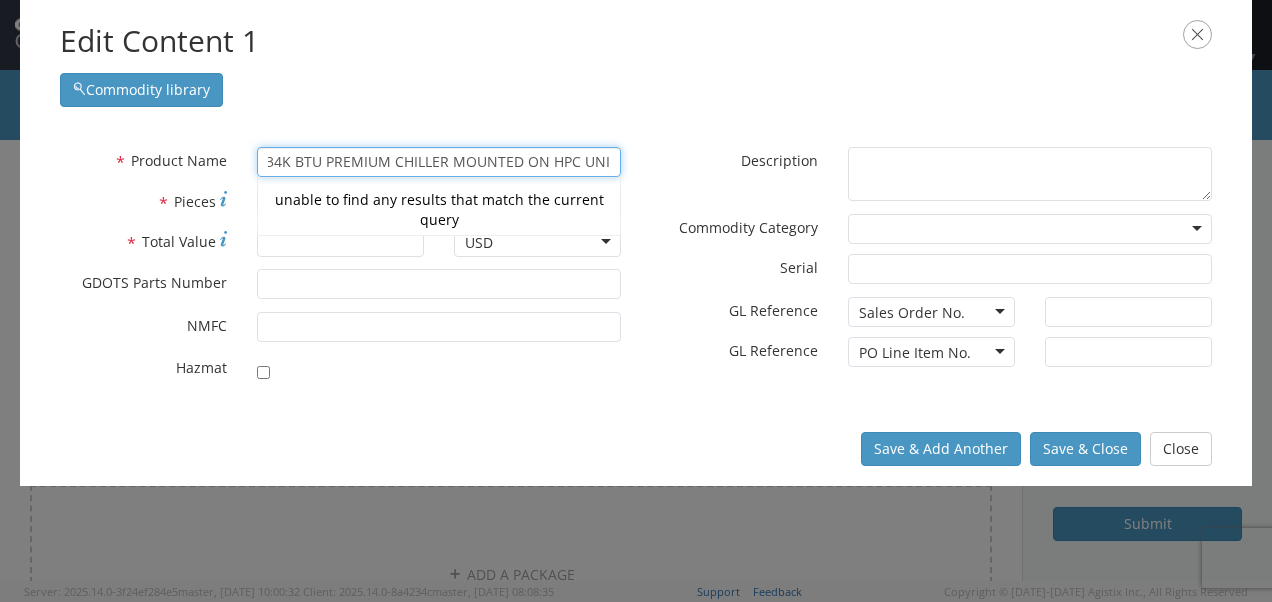 type on "STANDALONE 34K BTU PREMIUM CHILLER MOUNTED ON HPC UNIT" 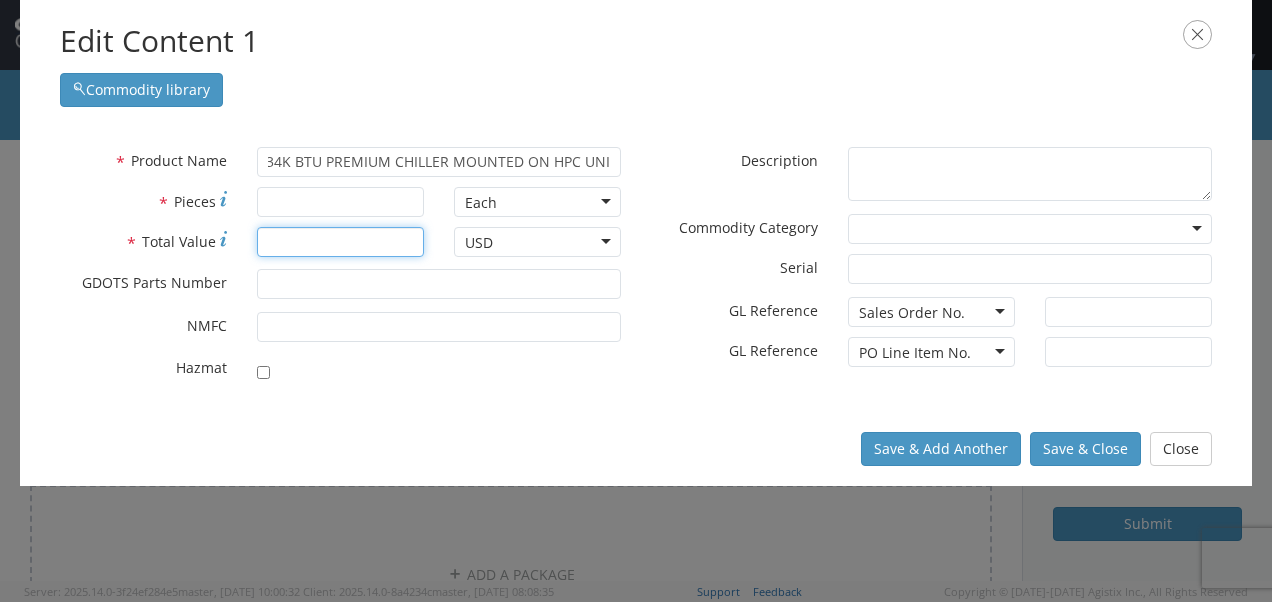 scroll, scrollTop: 0, scrollLeft: 0, axis: both 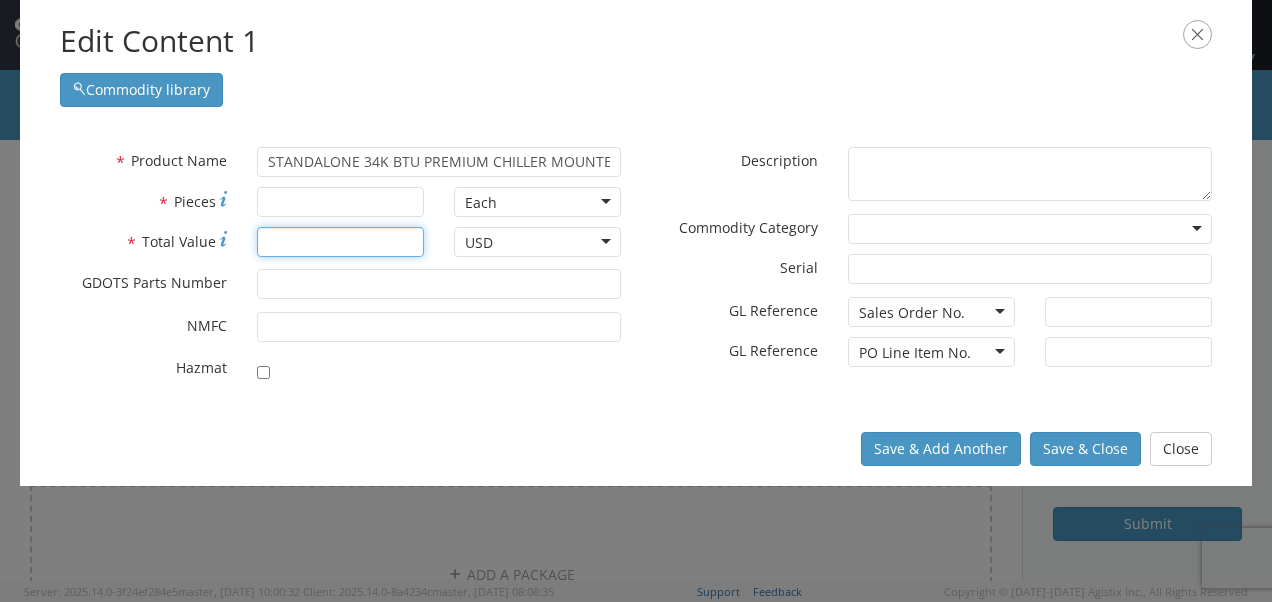 click on "*   Total Value" at bounding box center (340, 242) 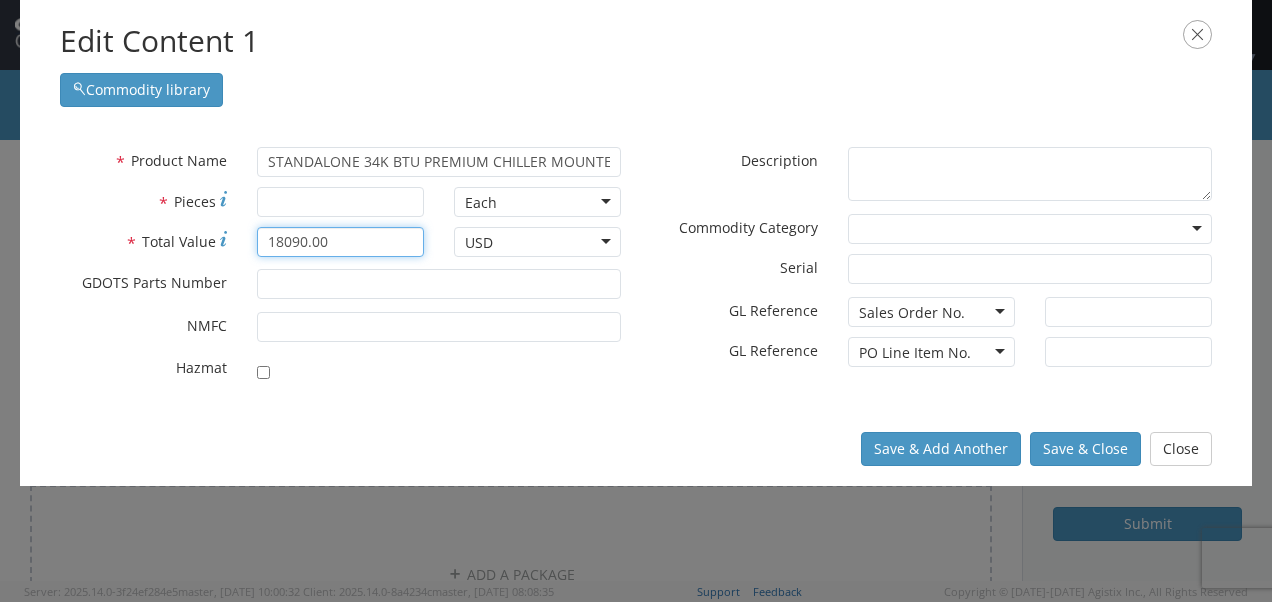 type on "18090.00" 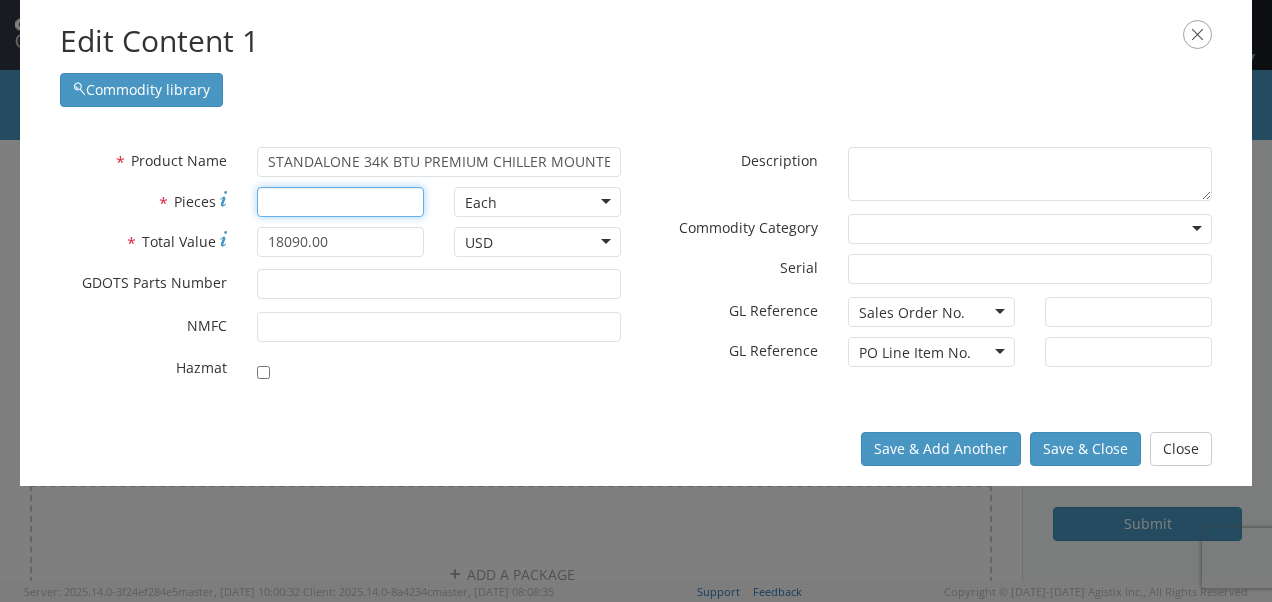 click on "*   Pieces" at bounding box center (340, 202) 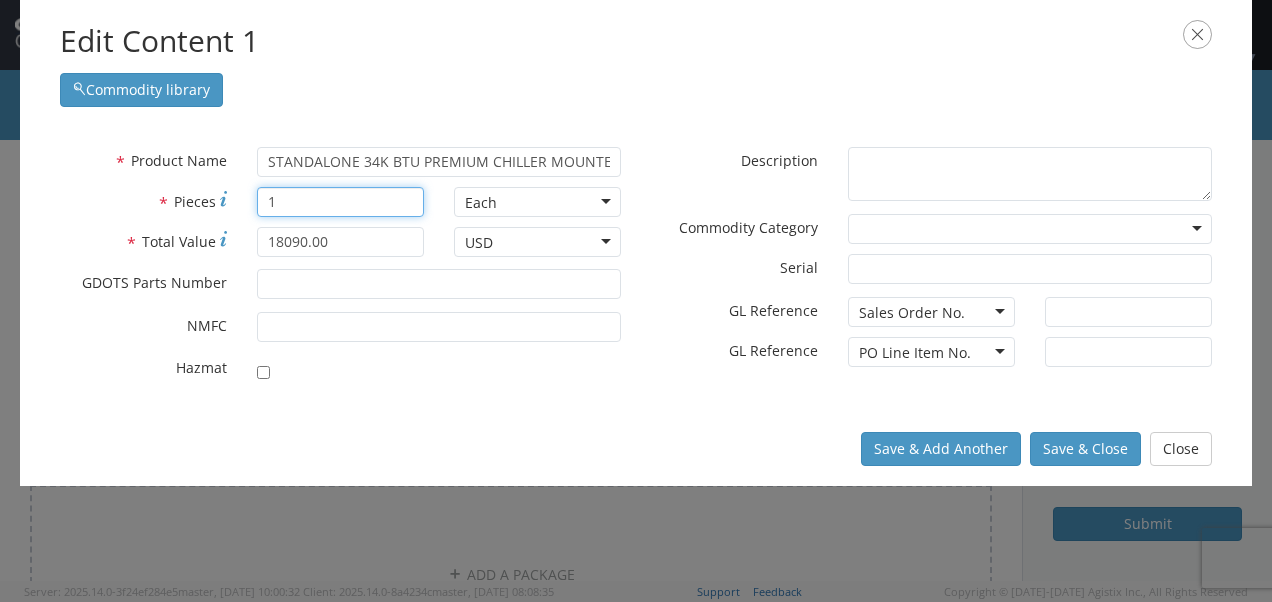 type on "1" 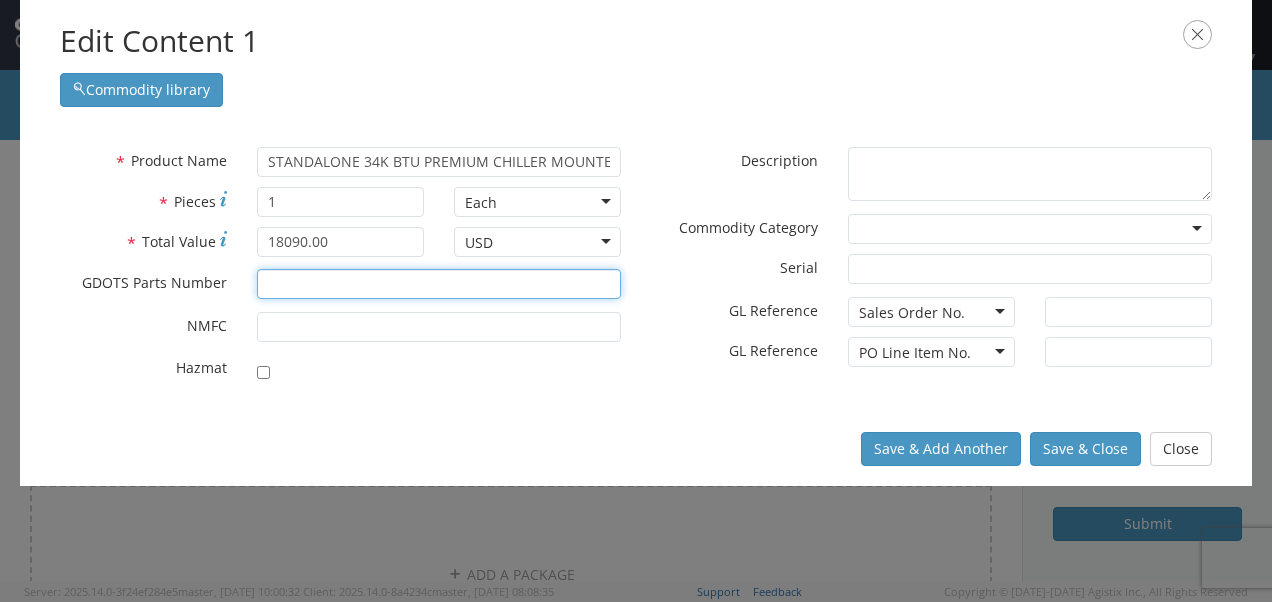 click on "*   GDOTS Parts Number" at bounding box center [439, 284] 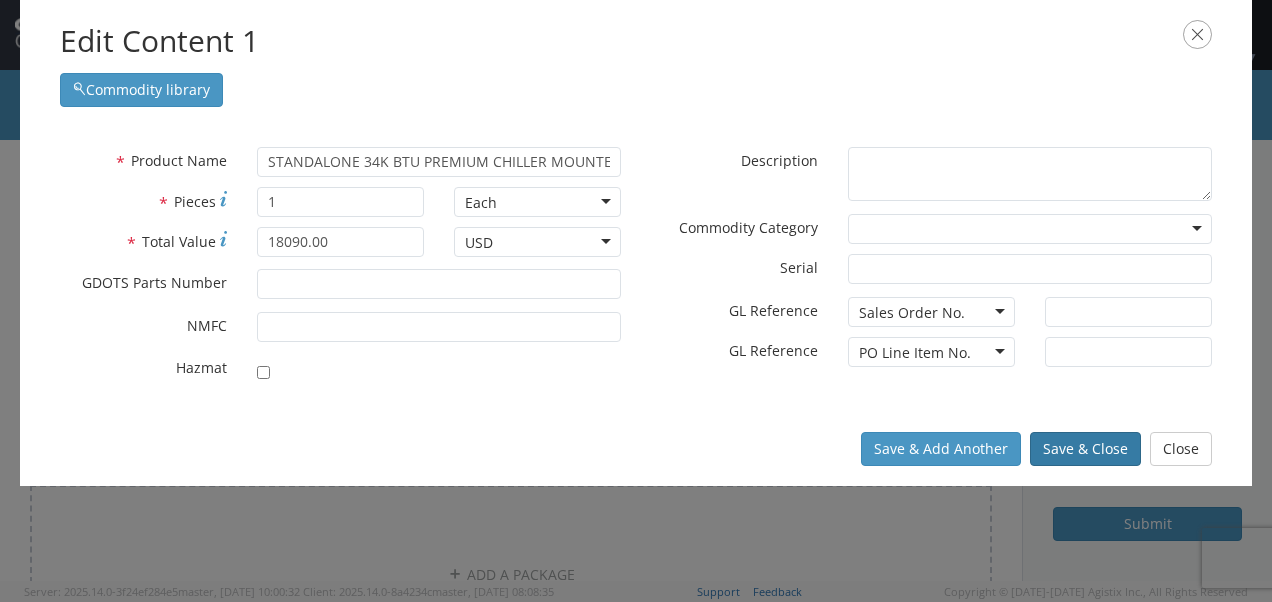 click on "Save & Close" at bounding box center (1085, 449) 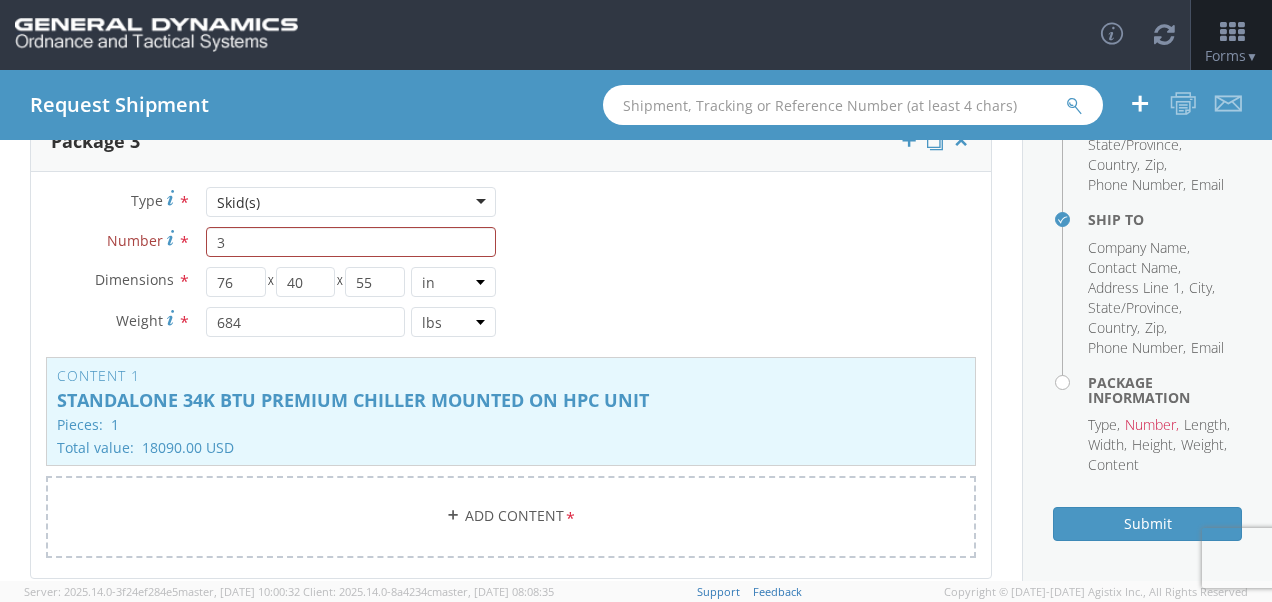 click on "Number" at bounding box center [1152, 425] 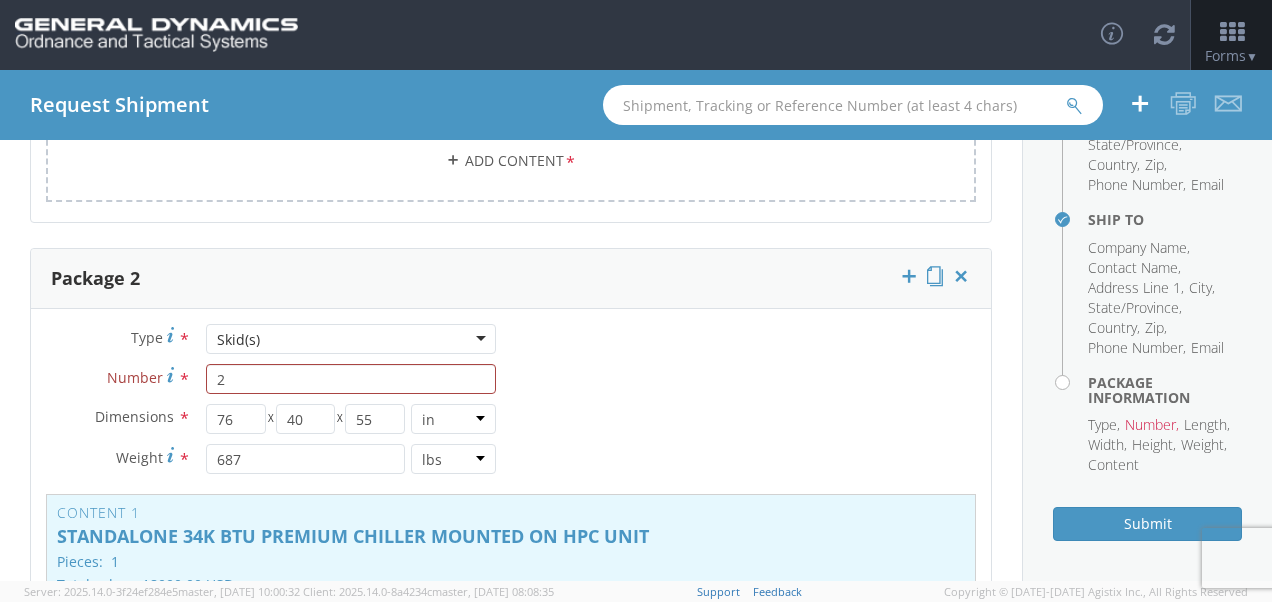 scroll, scrollTop: 528, scrollLeft: 0, axis: vertical 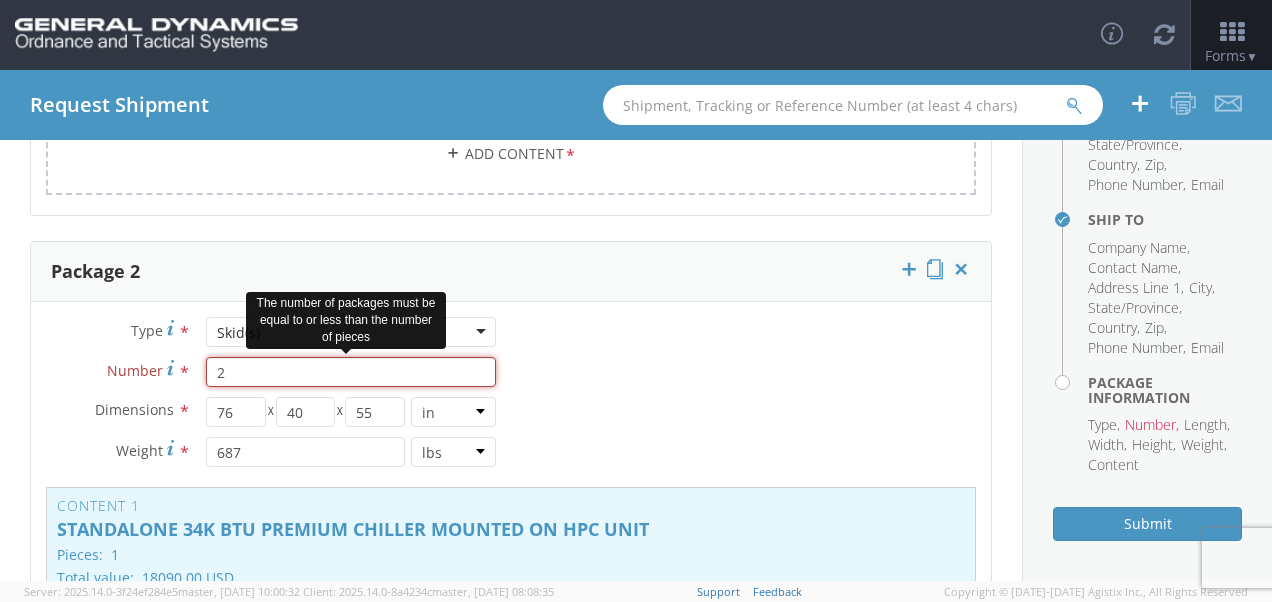 drag, startPoint x: 235, startPoint y: 368, endPoint x: 206, endPoint y: 368, distance: 29 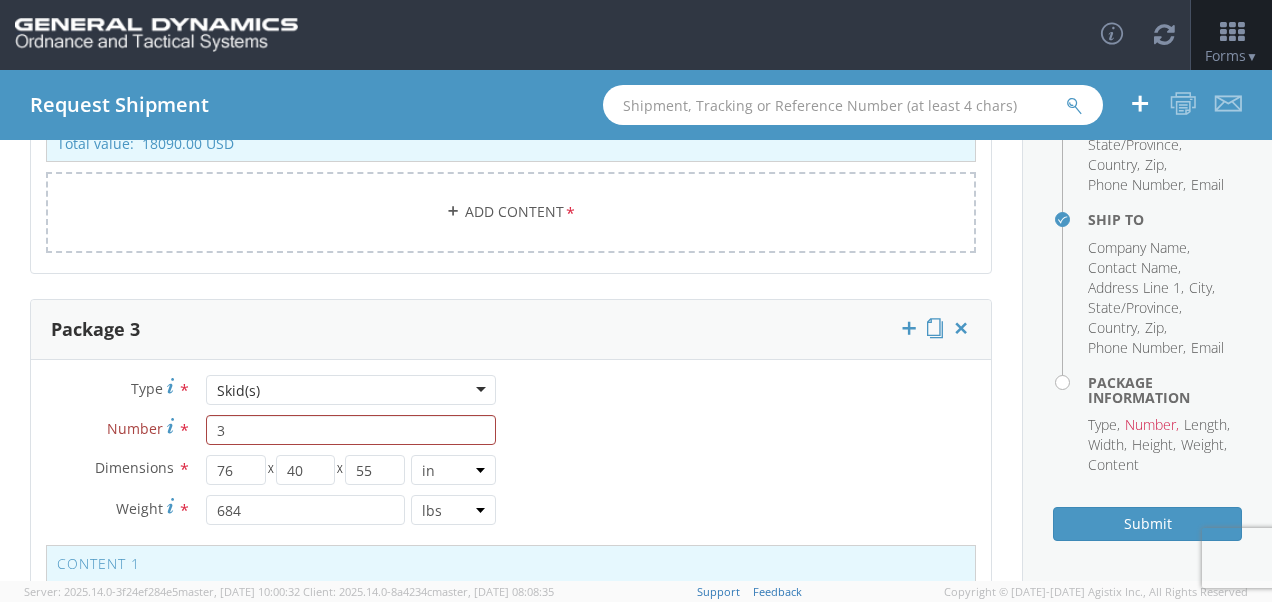 scroll, scrollTop: 1093, scrollLeft: 0, axis: vertical 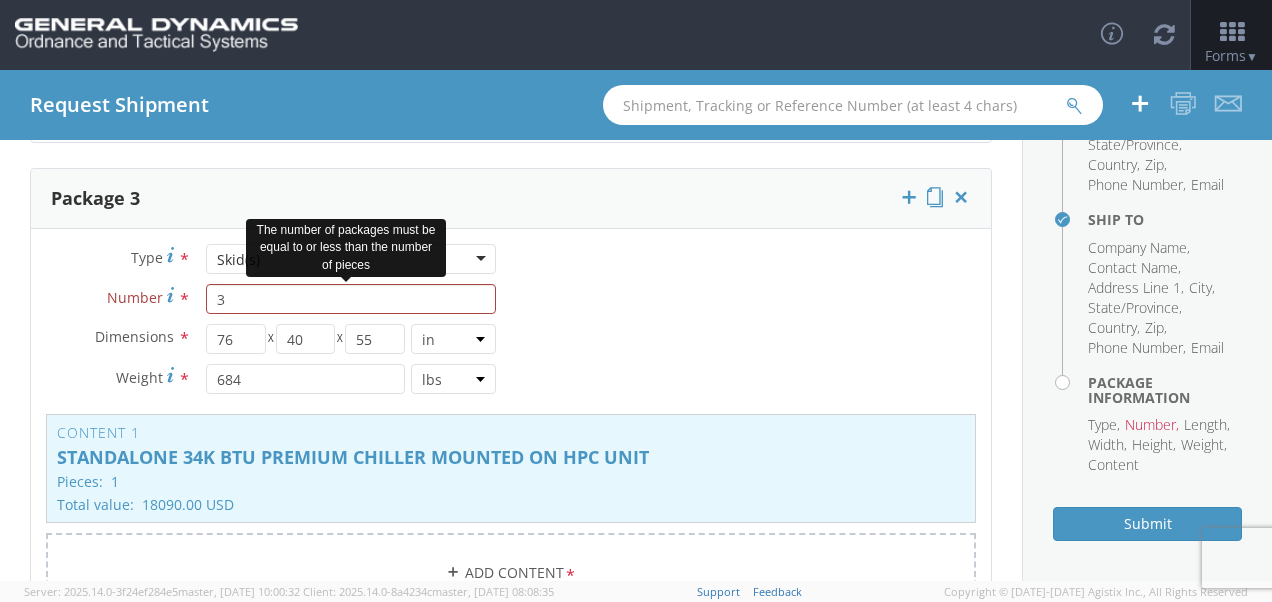 type on "1" 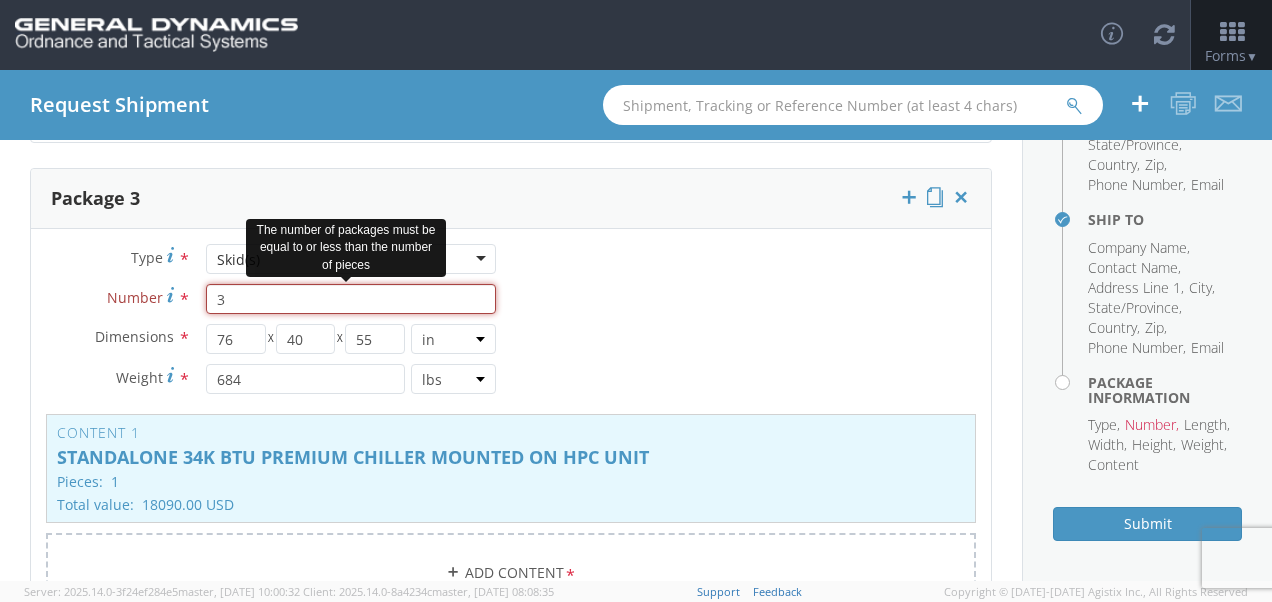 click on "3" at bounding box center [351, 299] 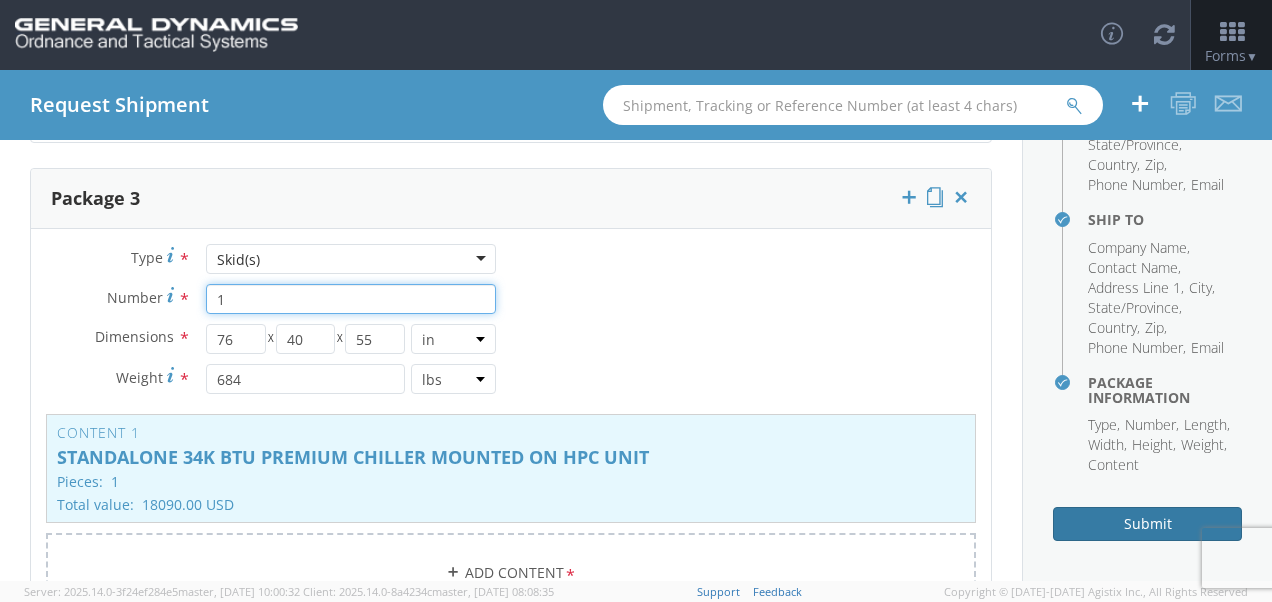 type on "1" 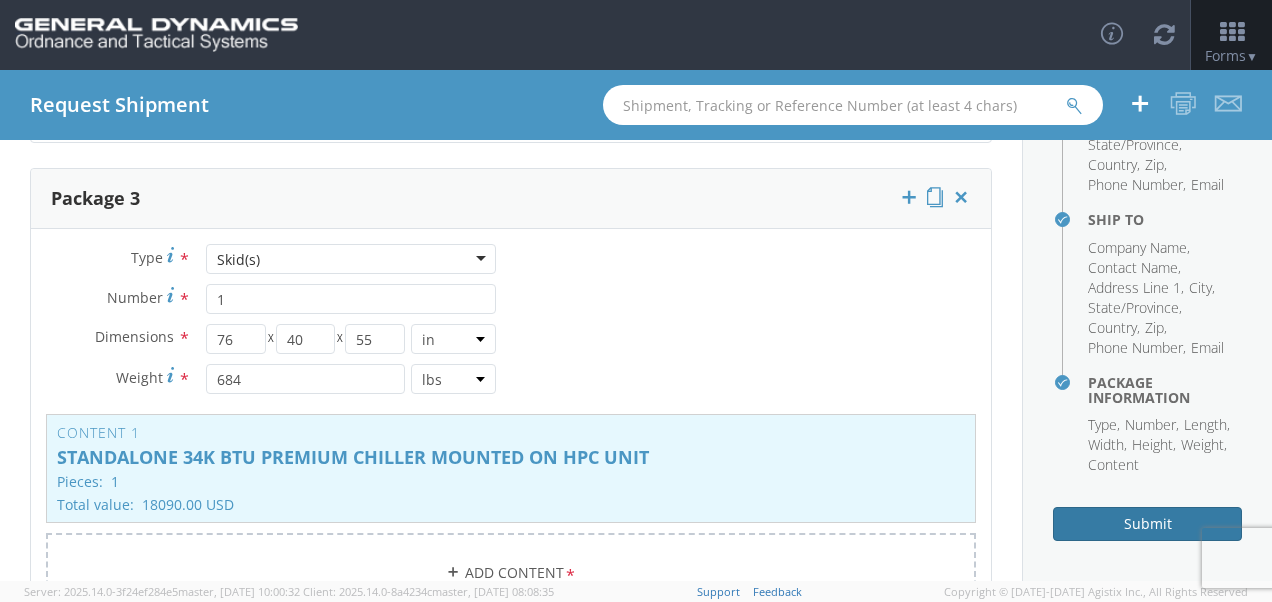 click on "Submit" at bounding box center [1147, 524] 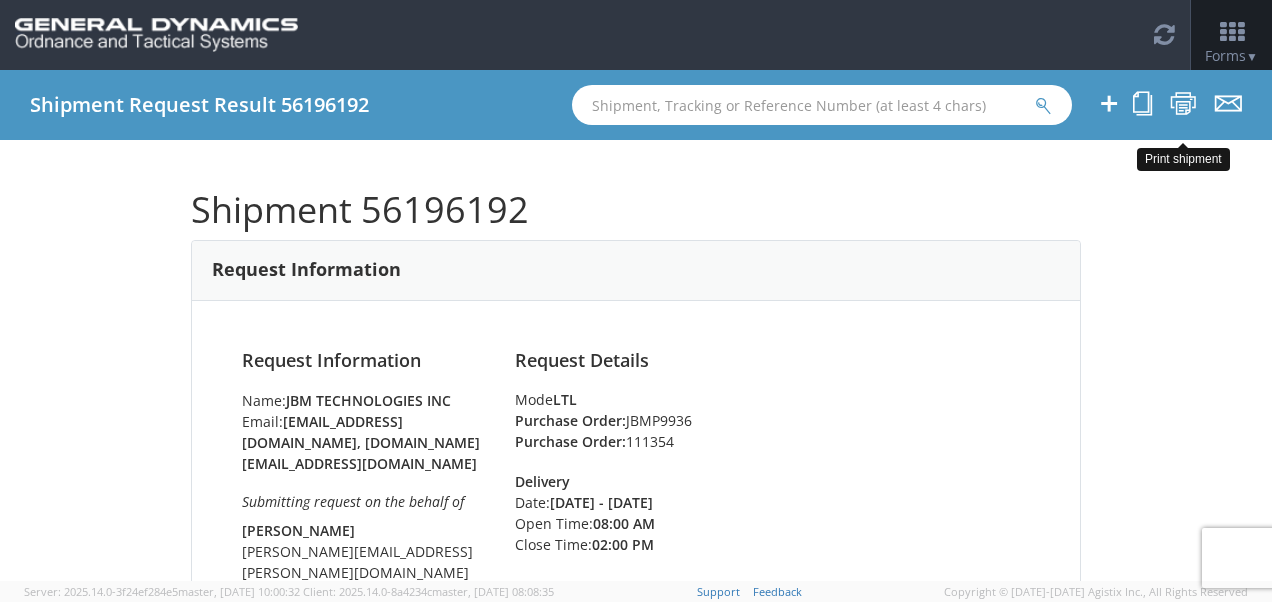click at bounding box center (1183, 103) 